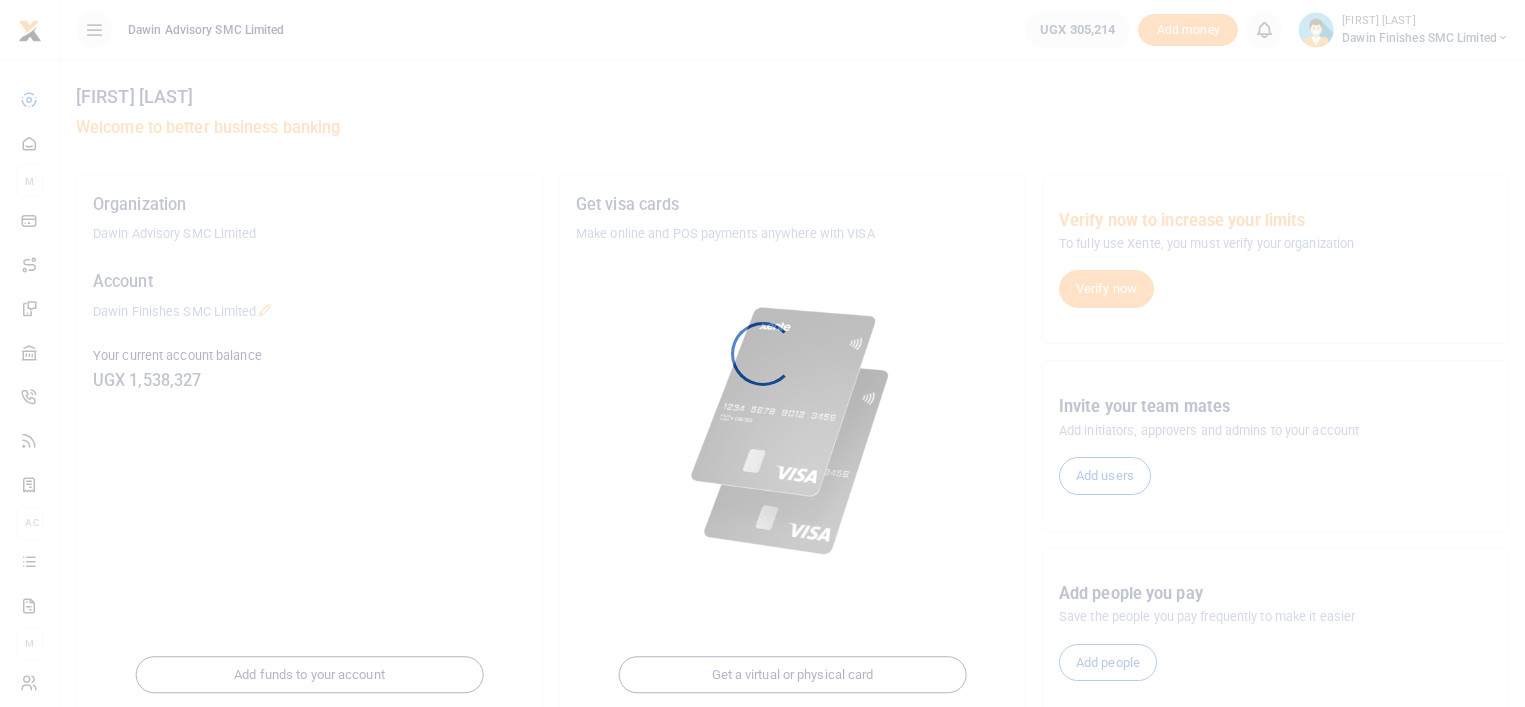 scroll, scrollTop: 0, scrollLeft: 0, axis: both 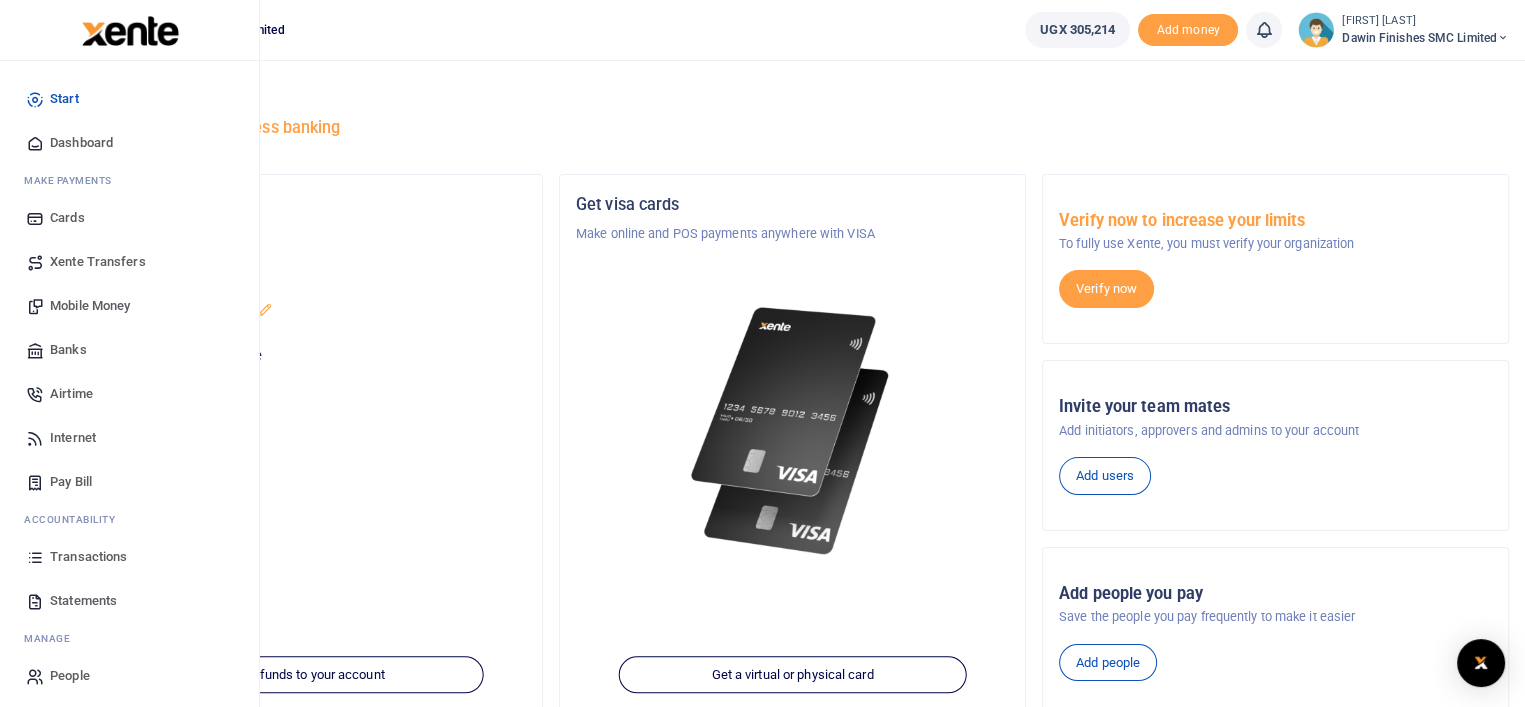 click on "Mobile Money" at bounding box center [129, 306] 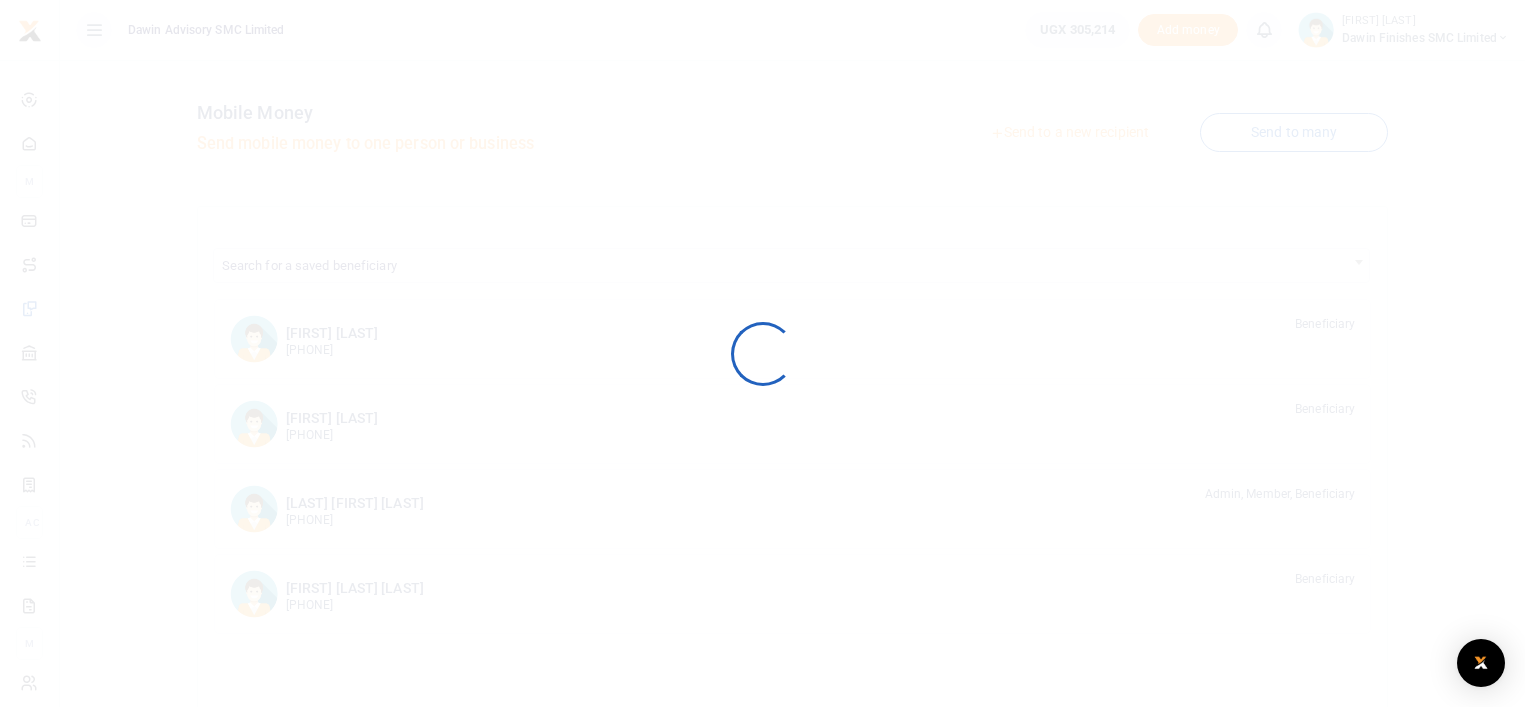 scroll, scrollTop: 0, scrollLeft: 0, axis: both 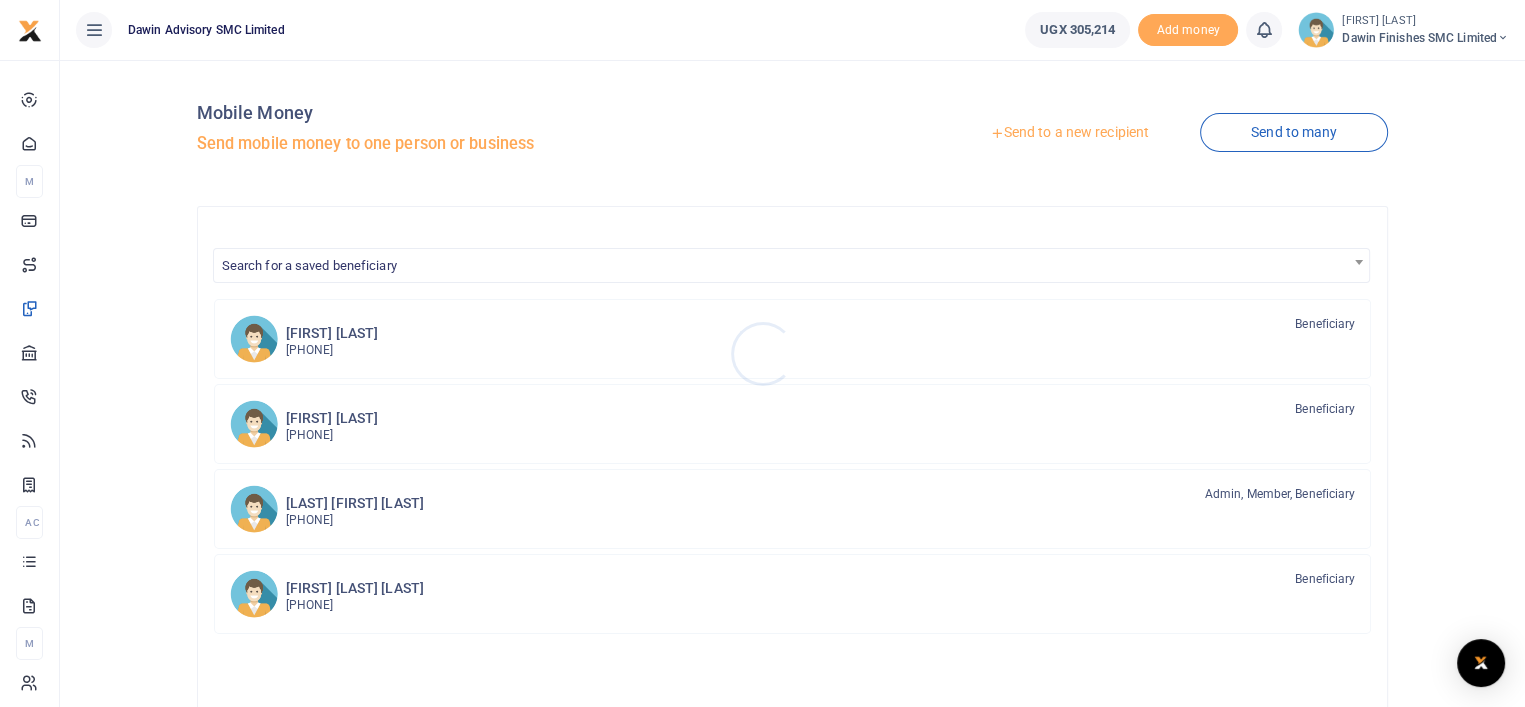 click at bounding box center (762, 353) 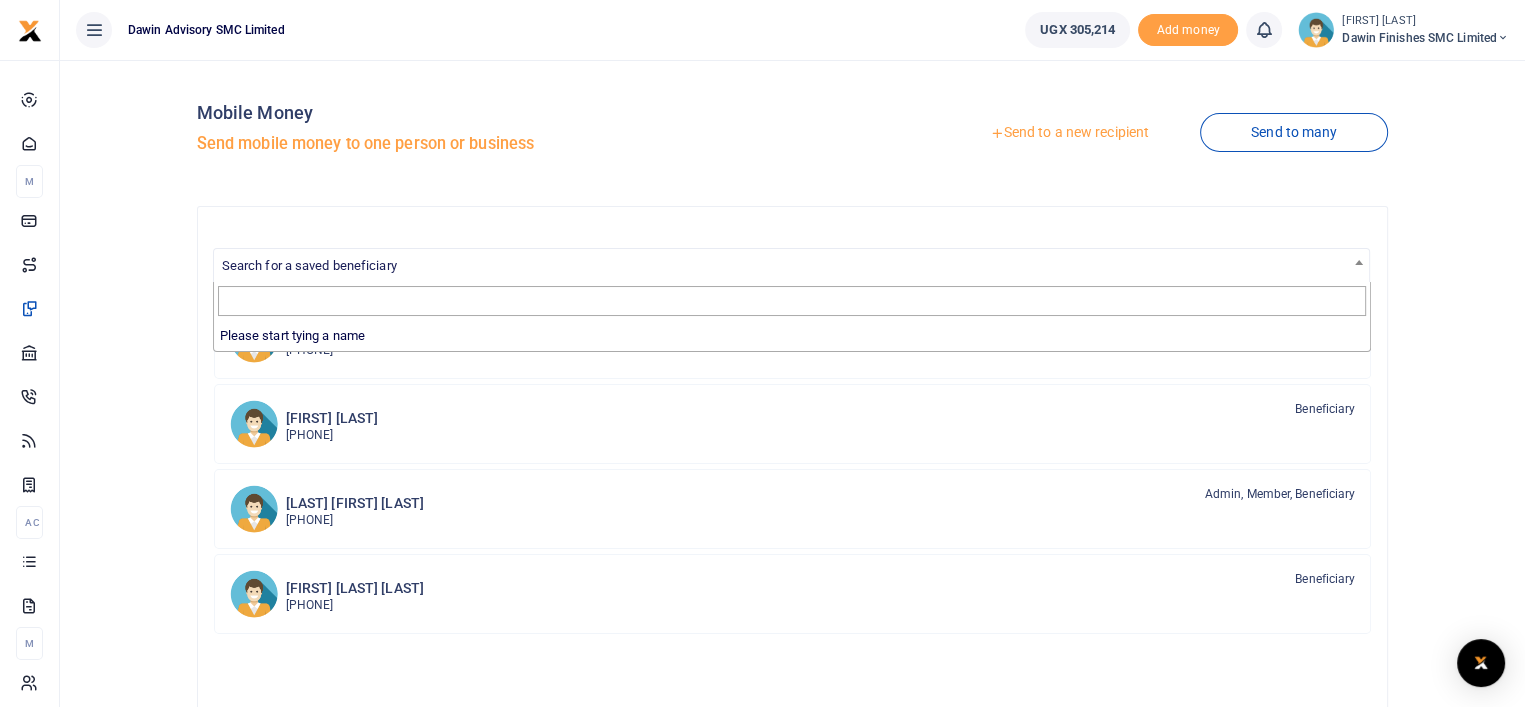 click on "Search for a saved beneficiary" at bounding box center [309, 265] 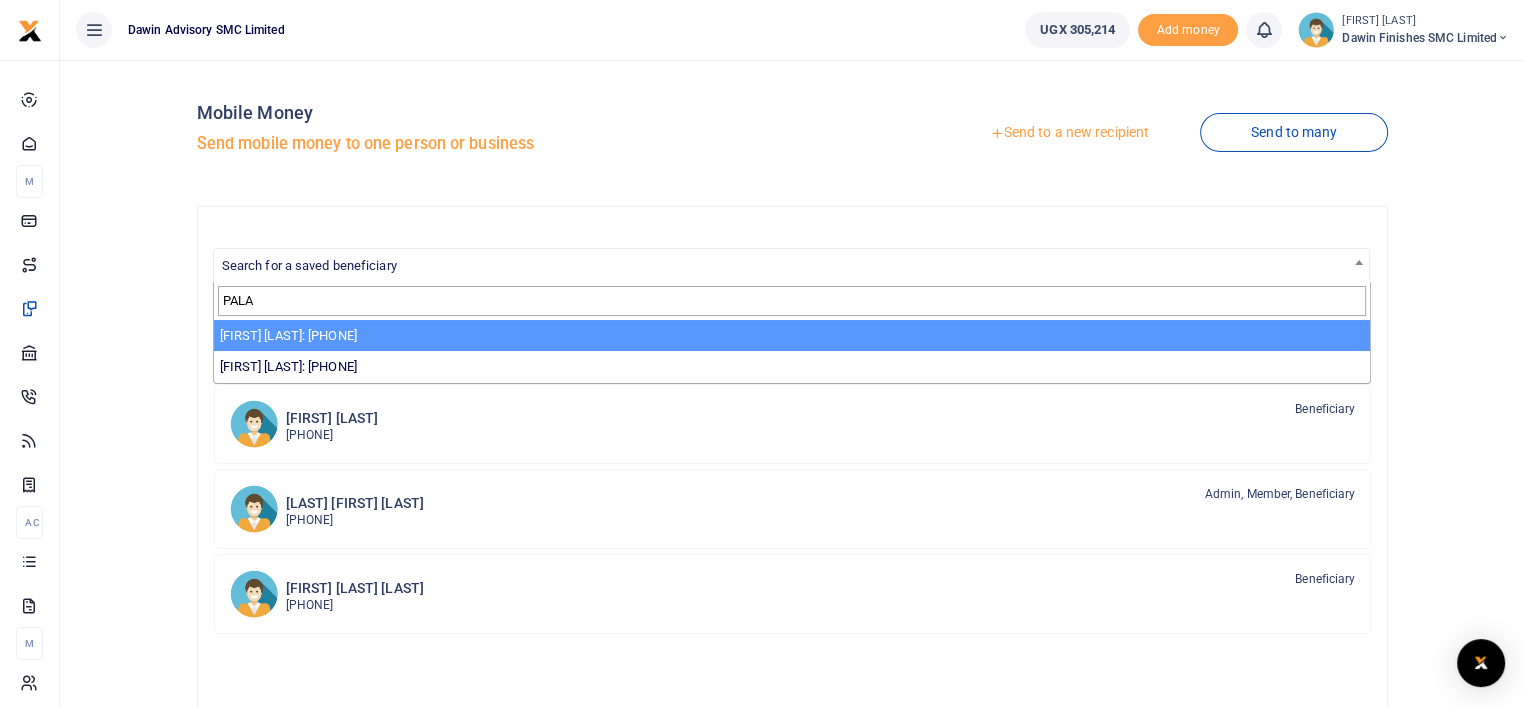 type on "PALA" 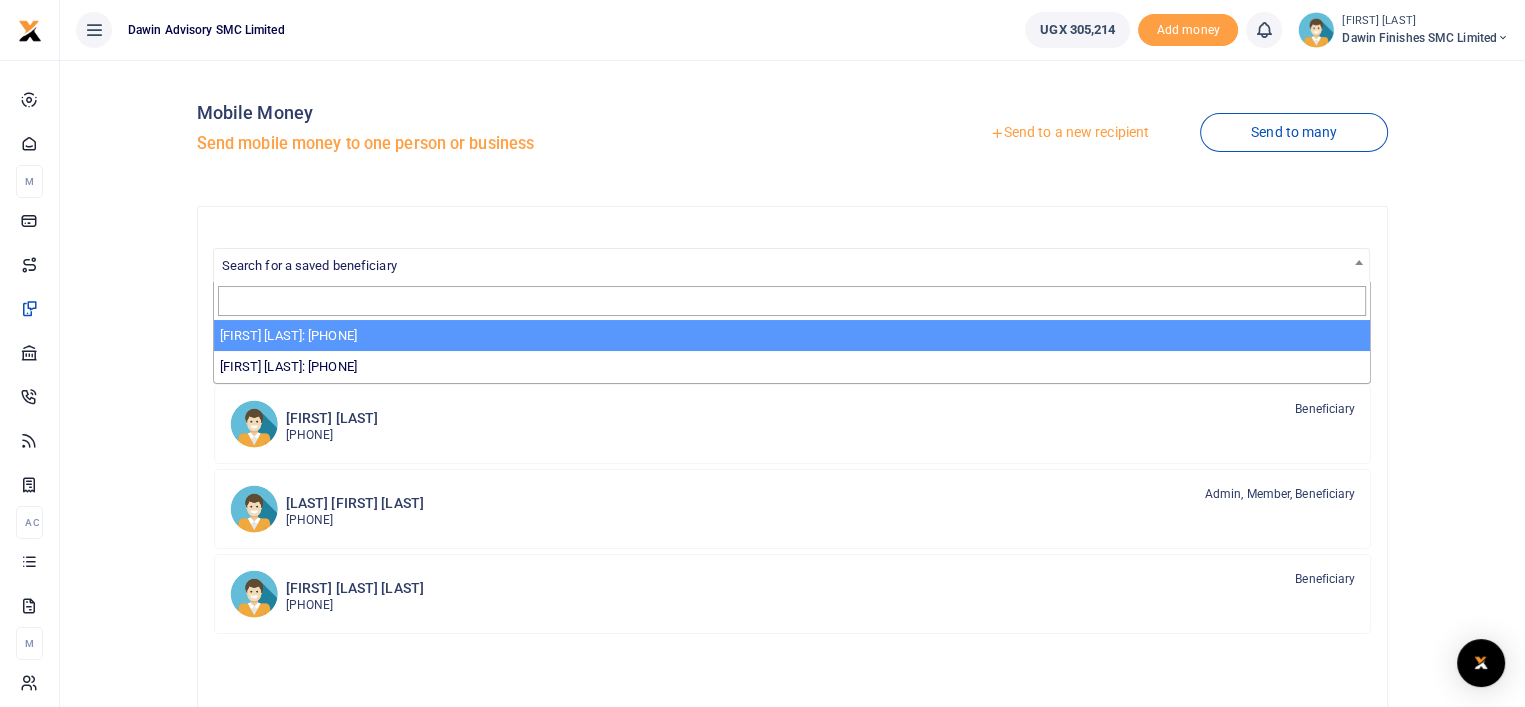 select on "3598" 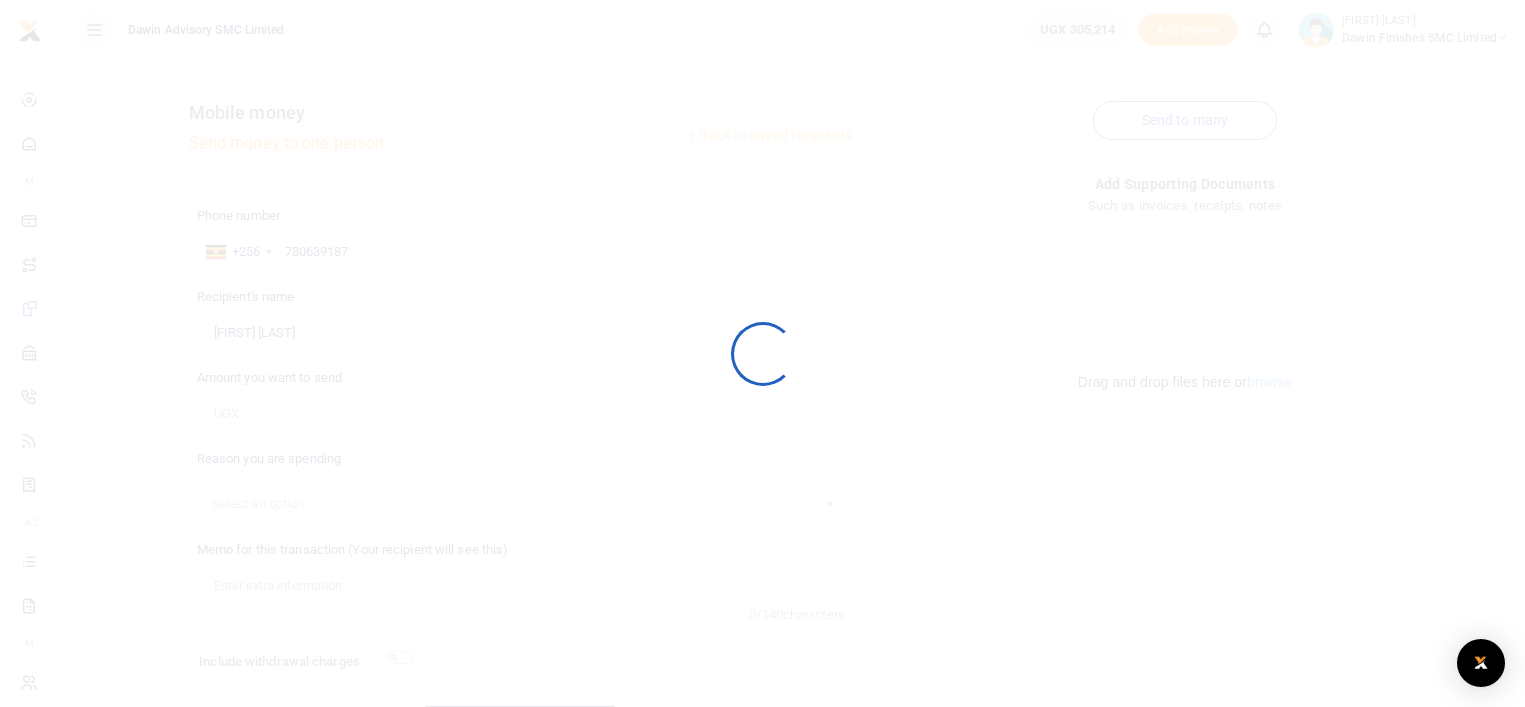 scroll, scrollTop: 0, scrollLeft: 0, axis: both 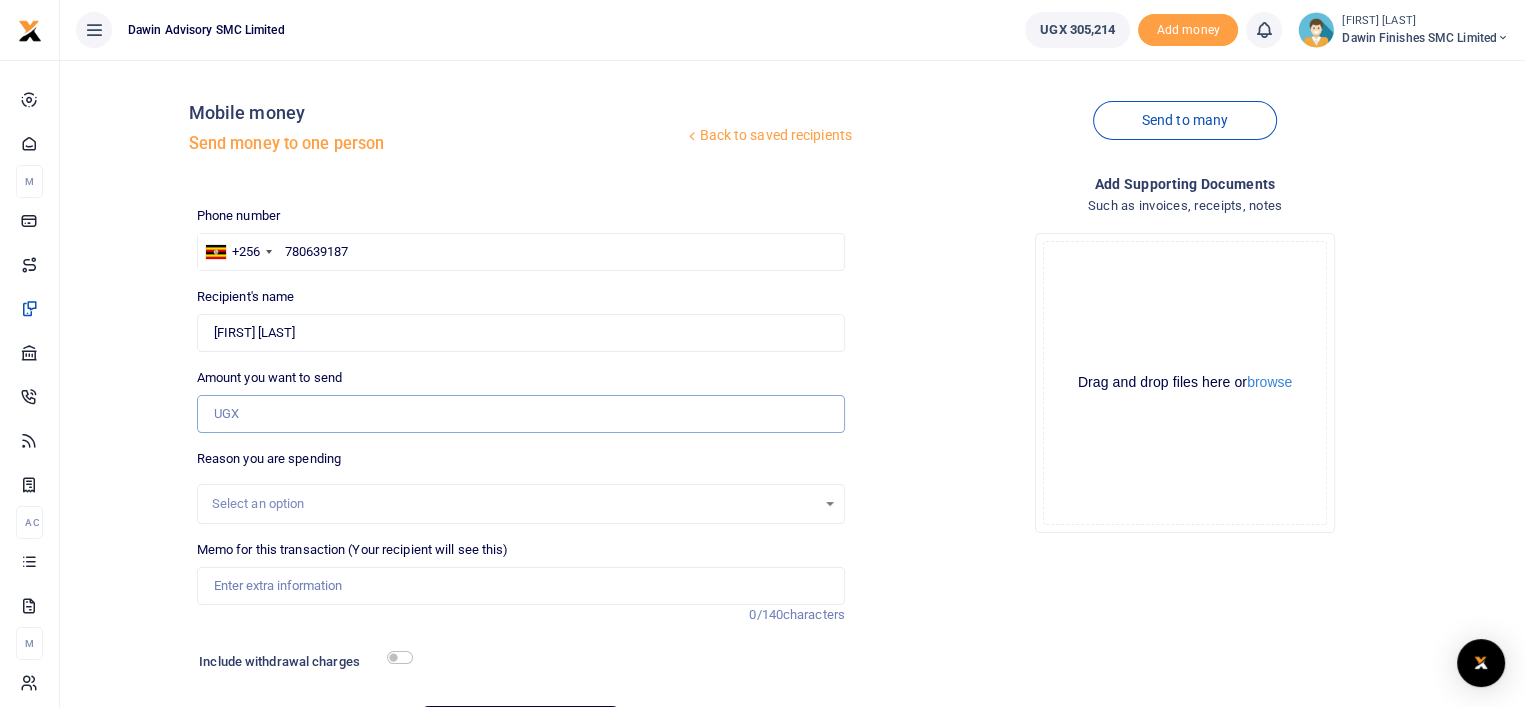 click on "Amount you want to send" at bounding box center (521, 414) 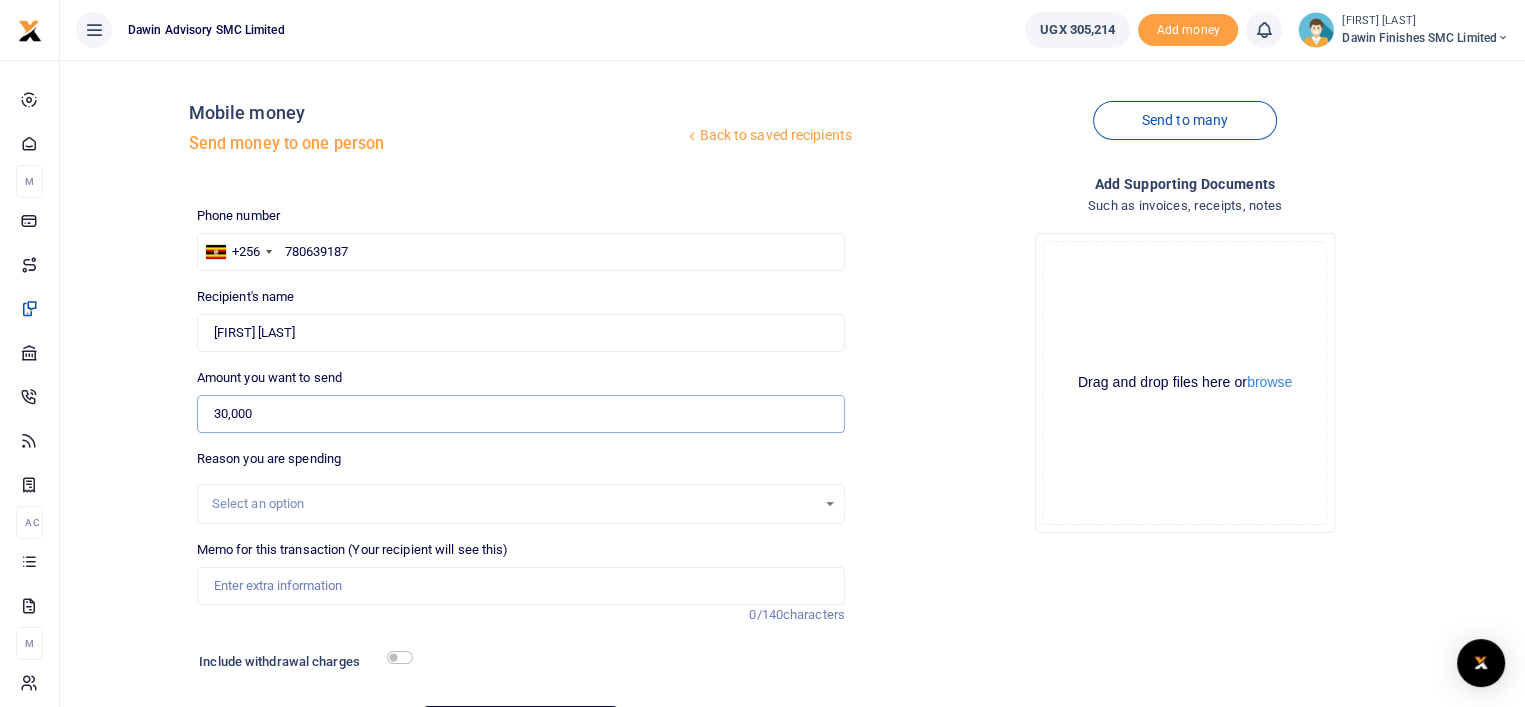 type on "30,000" 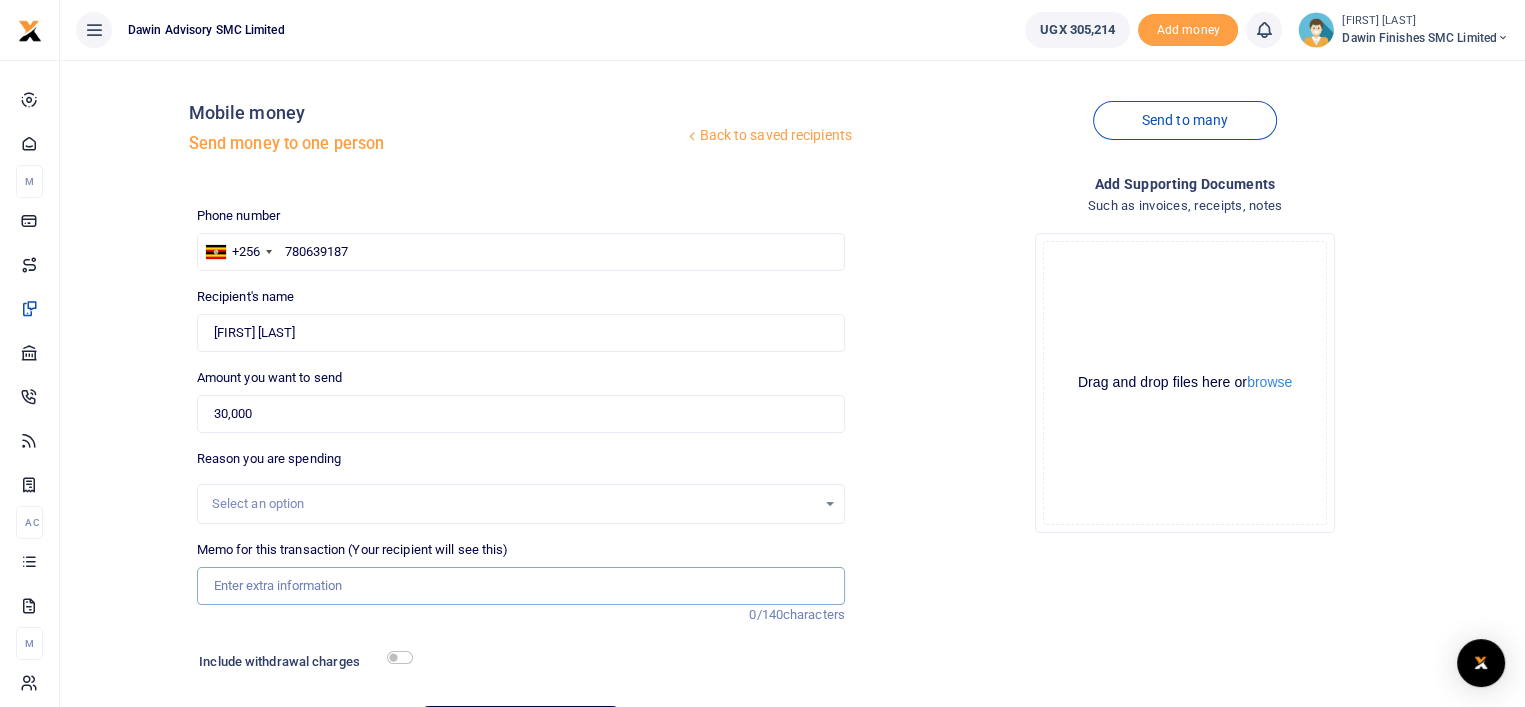 click on "Memo for this transaction (Your recipient will see this)" at bounding box center [521, 586] 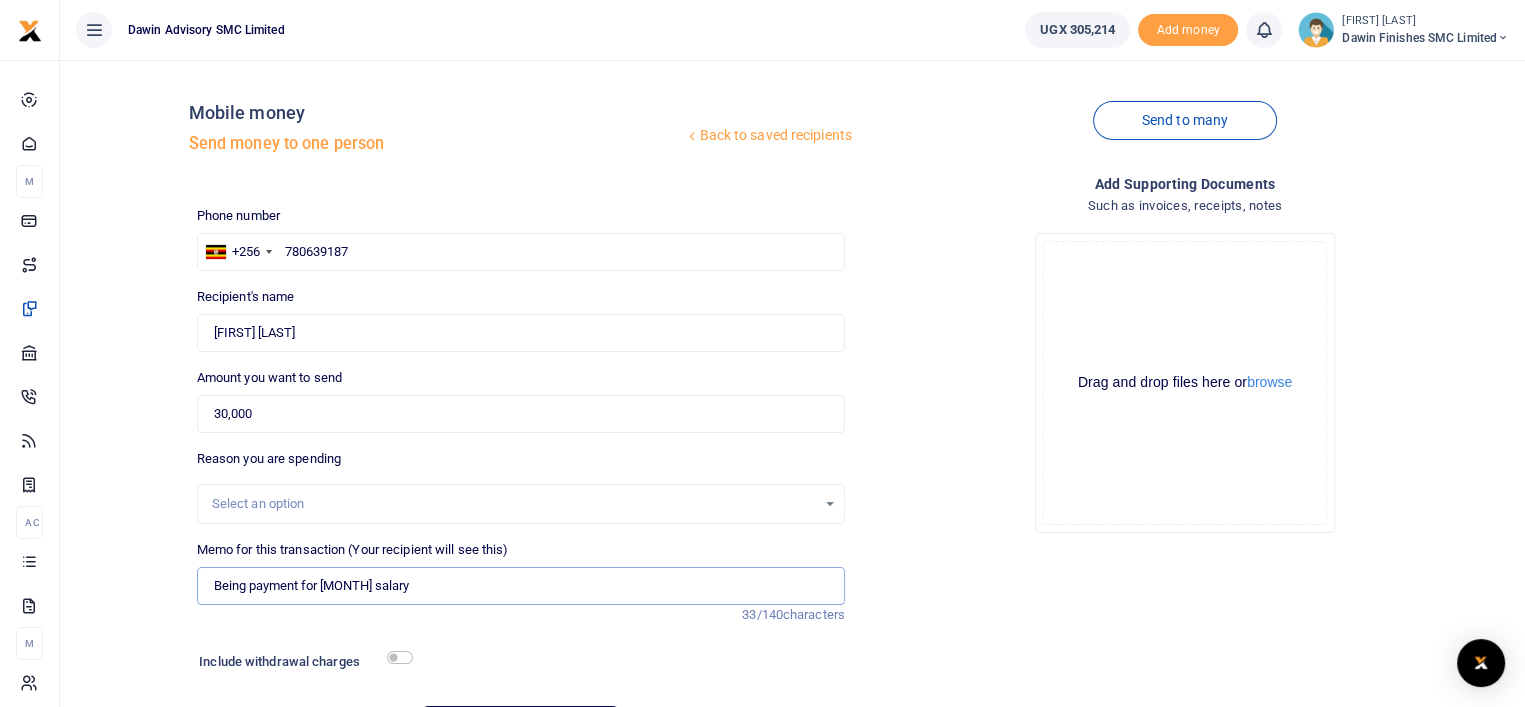 click on "Being payment for December salary" at bounding box center [521, 586] 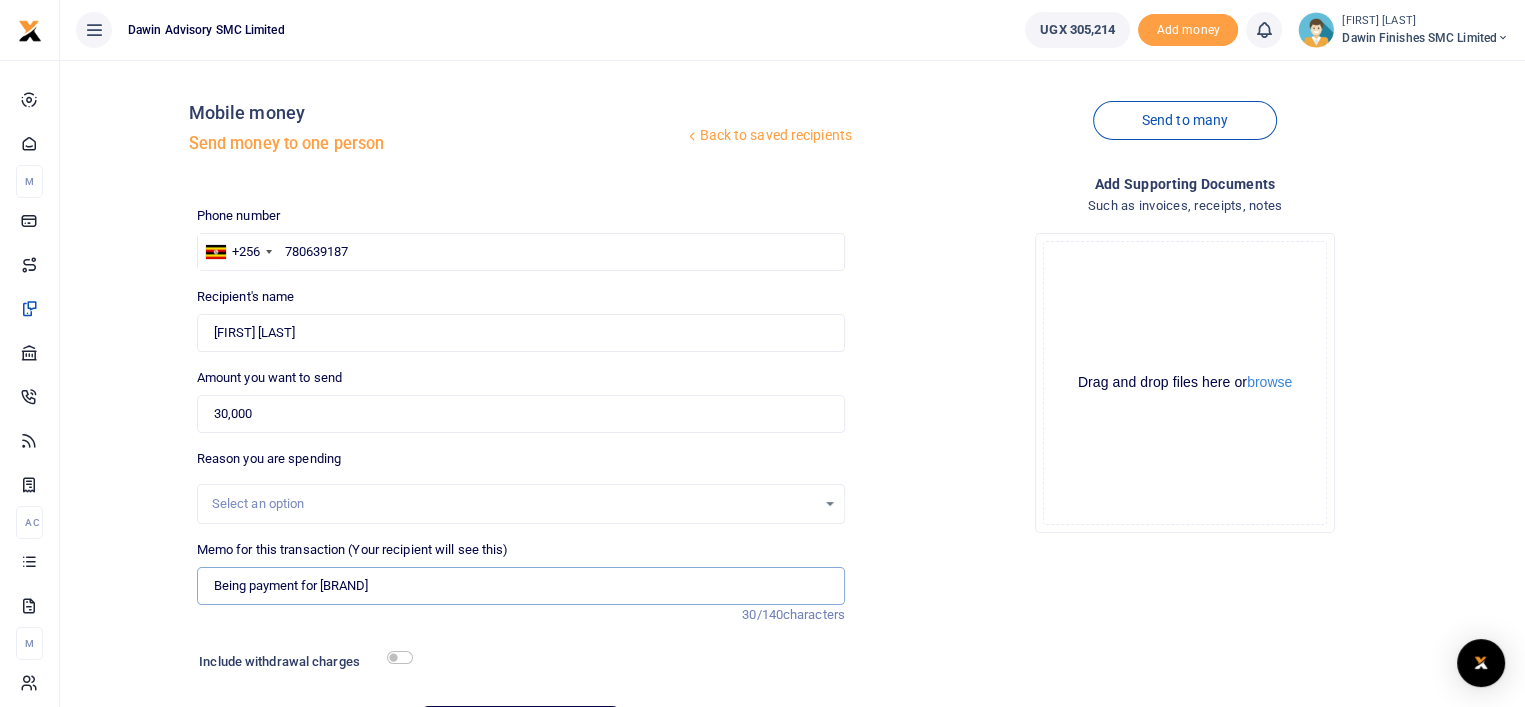 type on "Being payment for Clear Vanish" 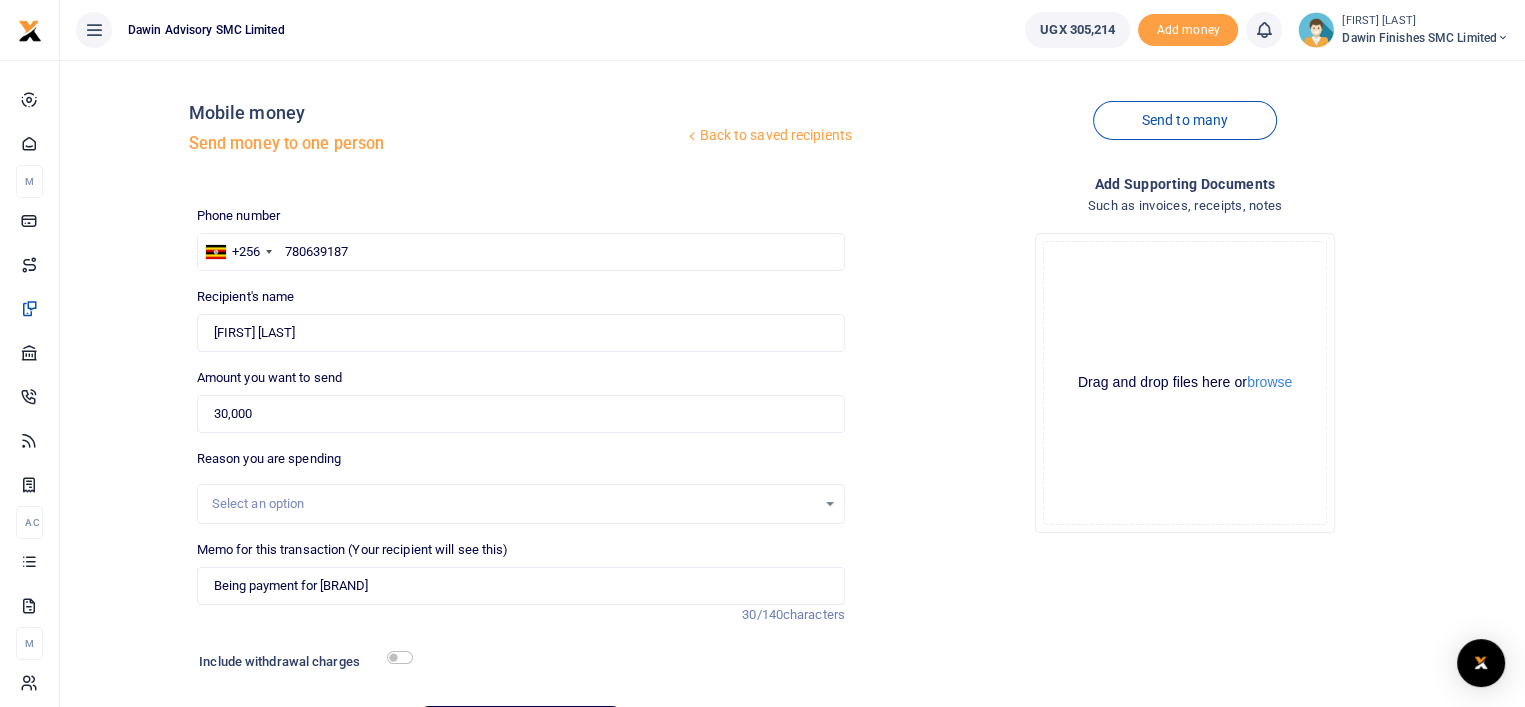 click on "Drop your files here Drag and drop files here or  browse Powered by  Uppy" at bounding box center [1185, 383] 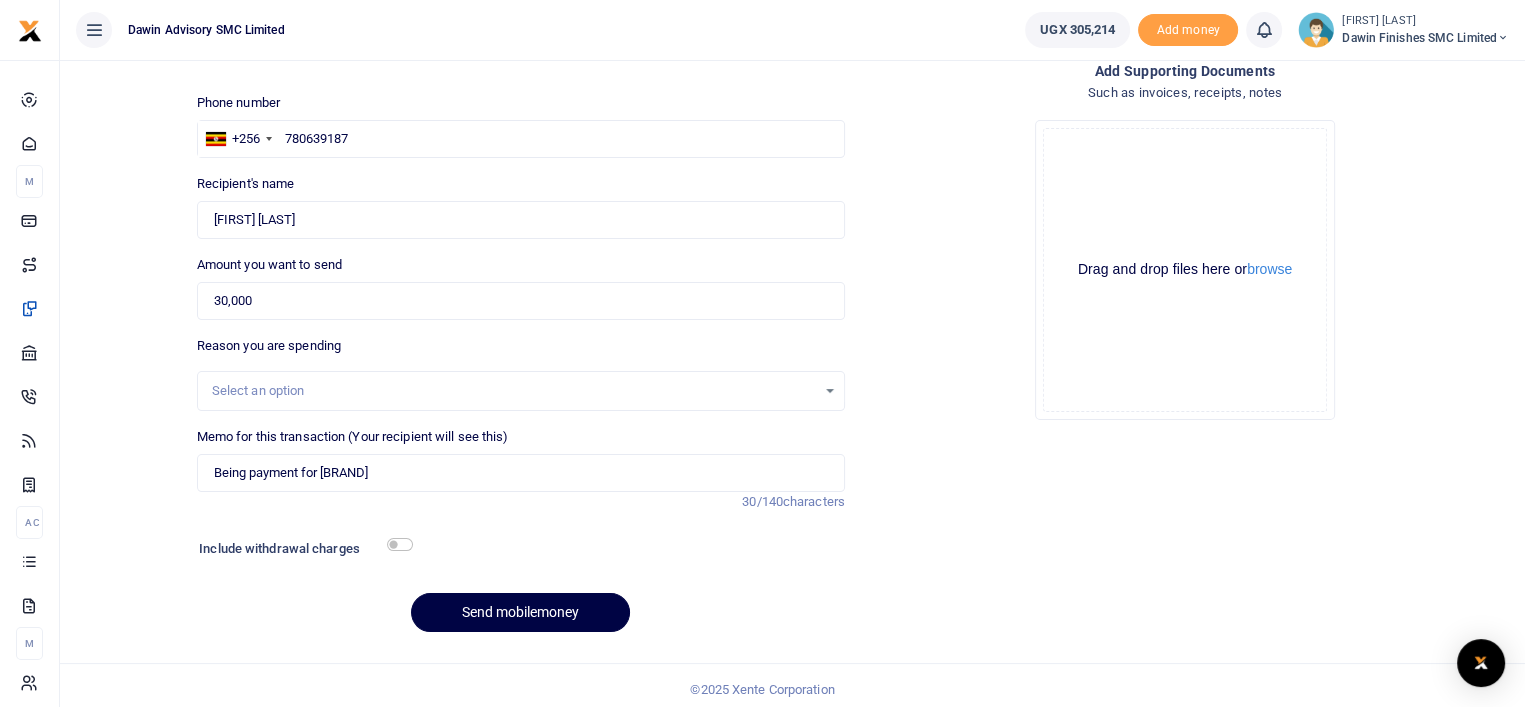 scroll, scrollTop: 120, scrollLeft: 0, axis: vertical 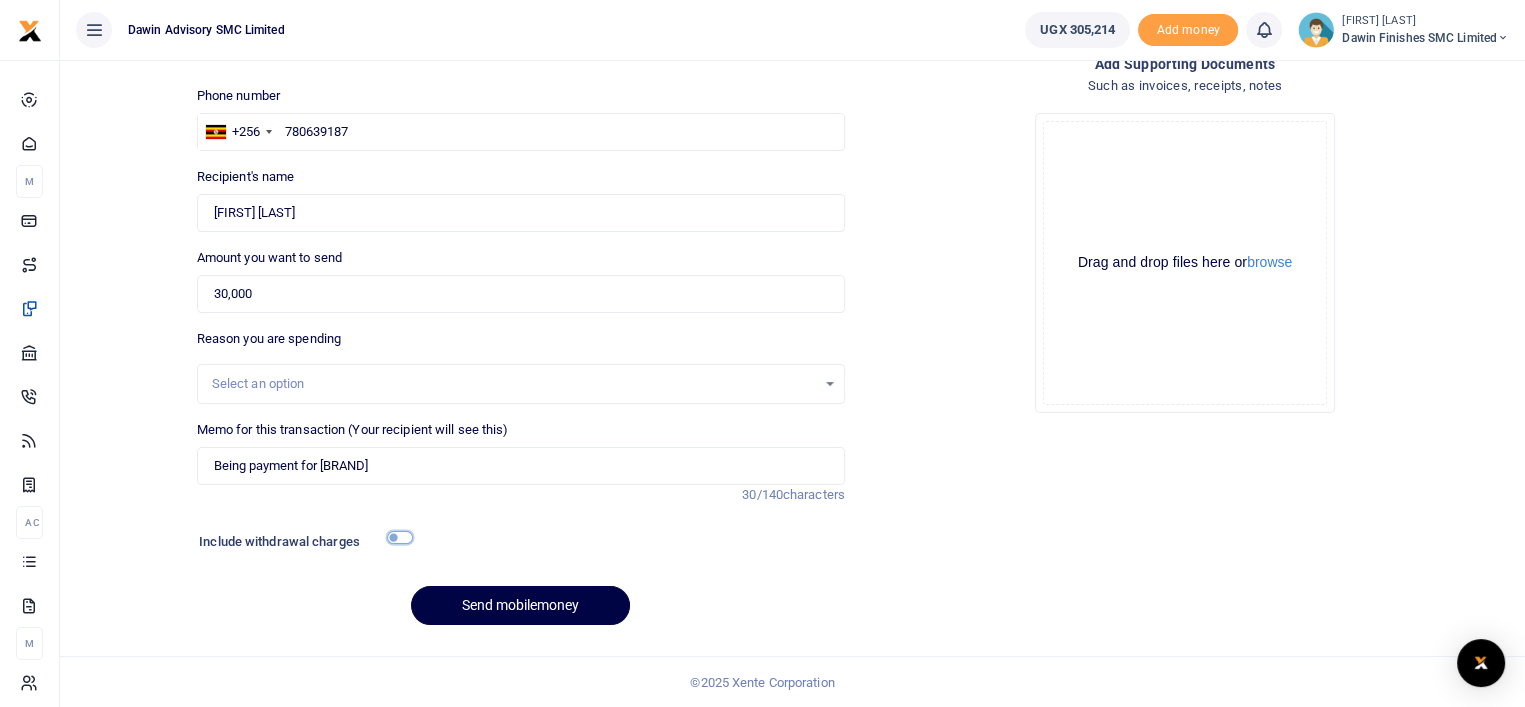 click at bounding box center (400, 537) 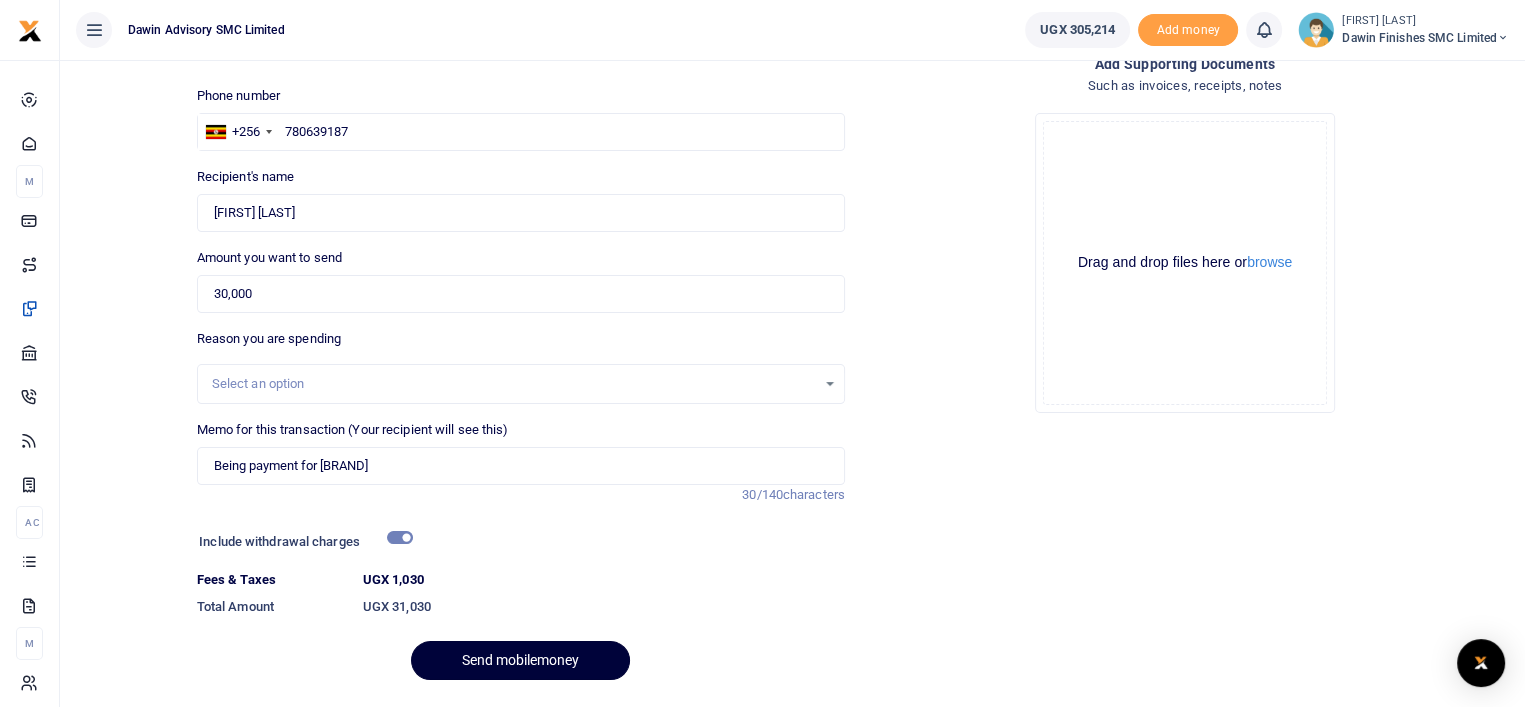 click on "Send mobilemoney" at bounding box center [520, 660] 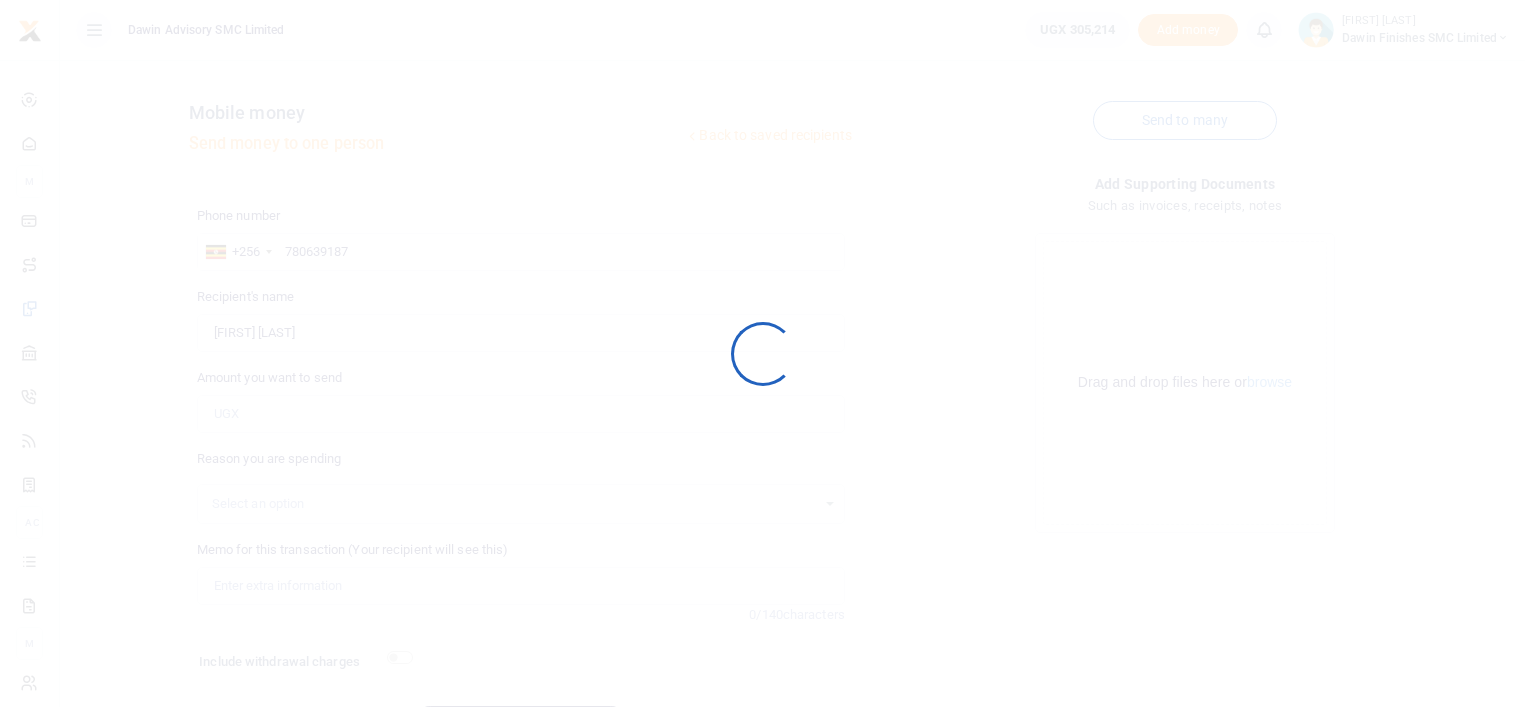 scroll, scrollTop: 120, scrollLeft: 0, axis: vertical 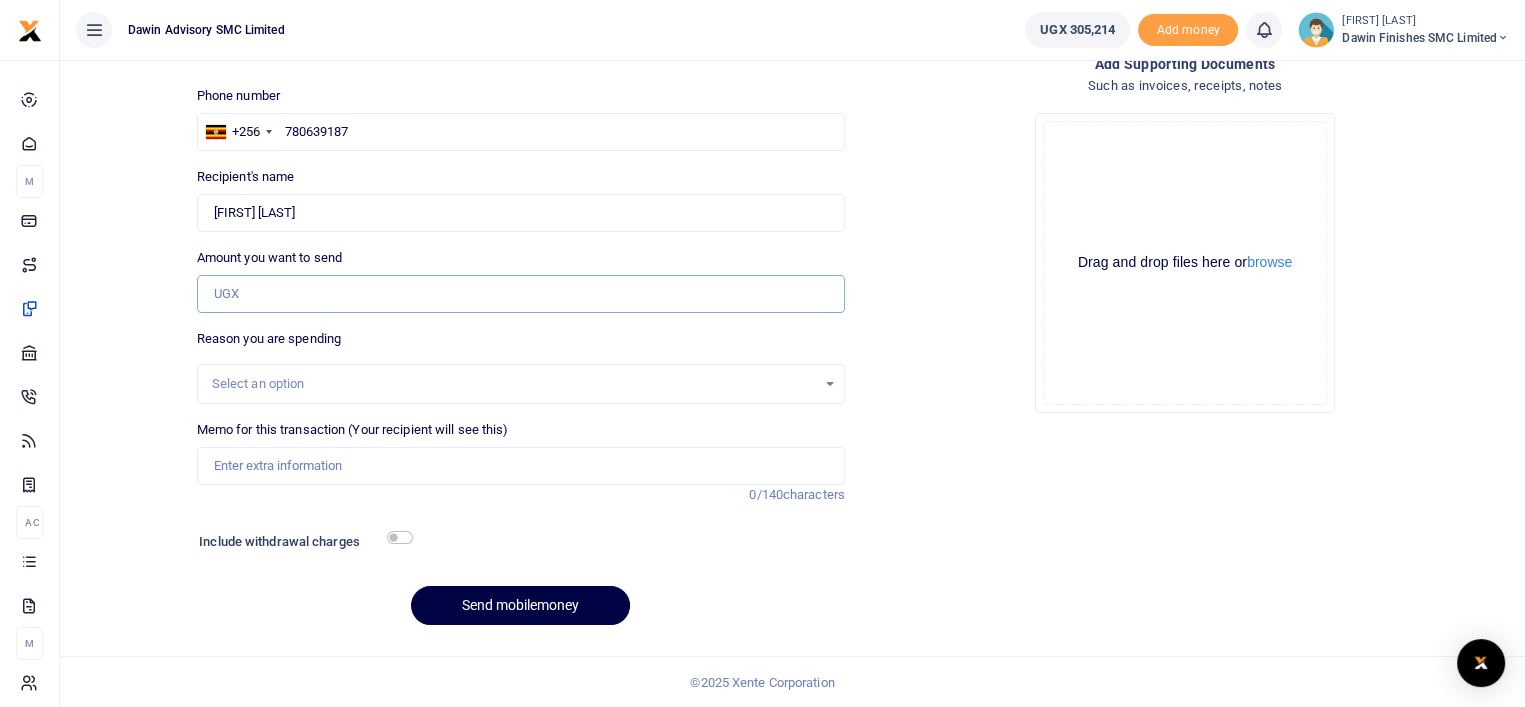 click on "Amount you want to send" at bounding box center (521, 294) 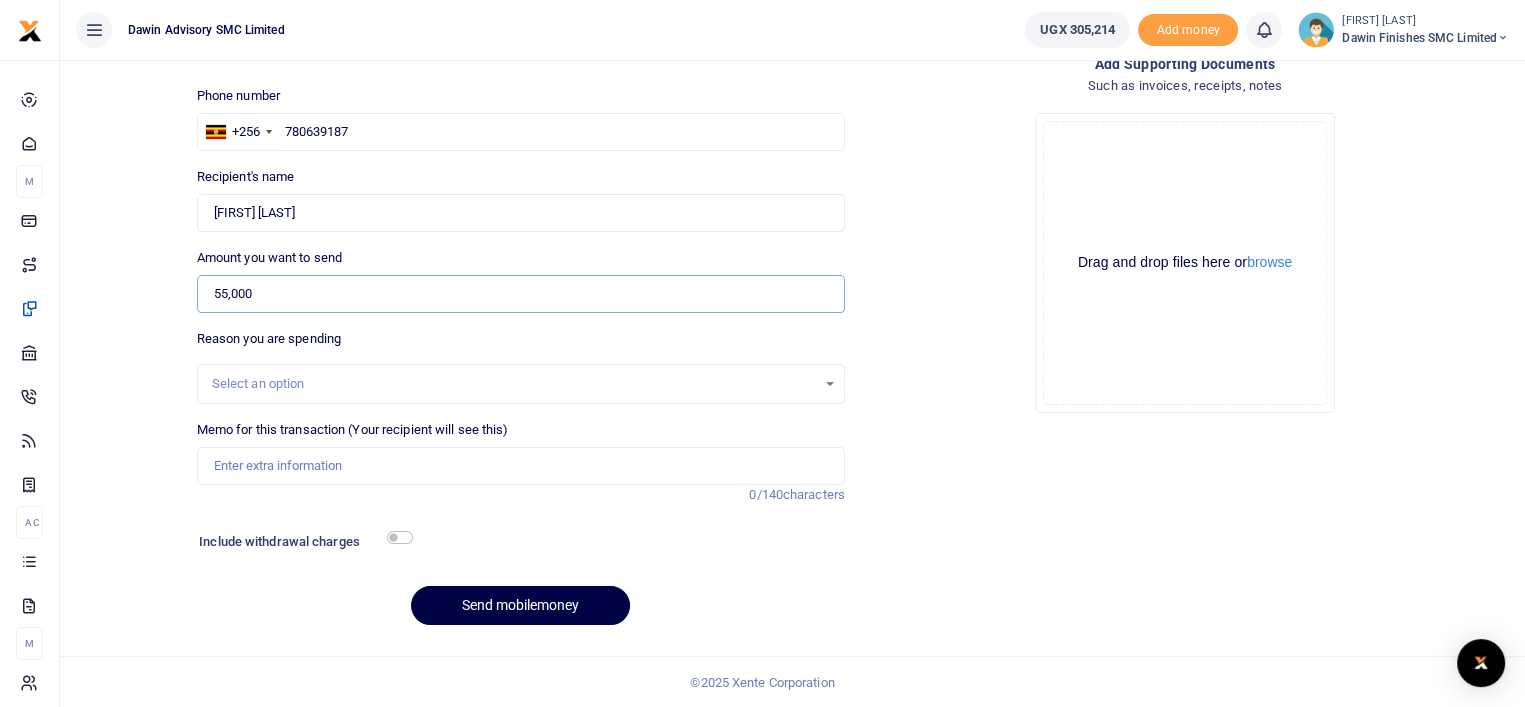 type on "55,000" 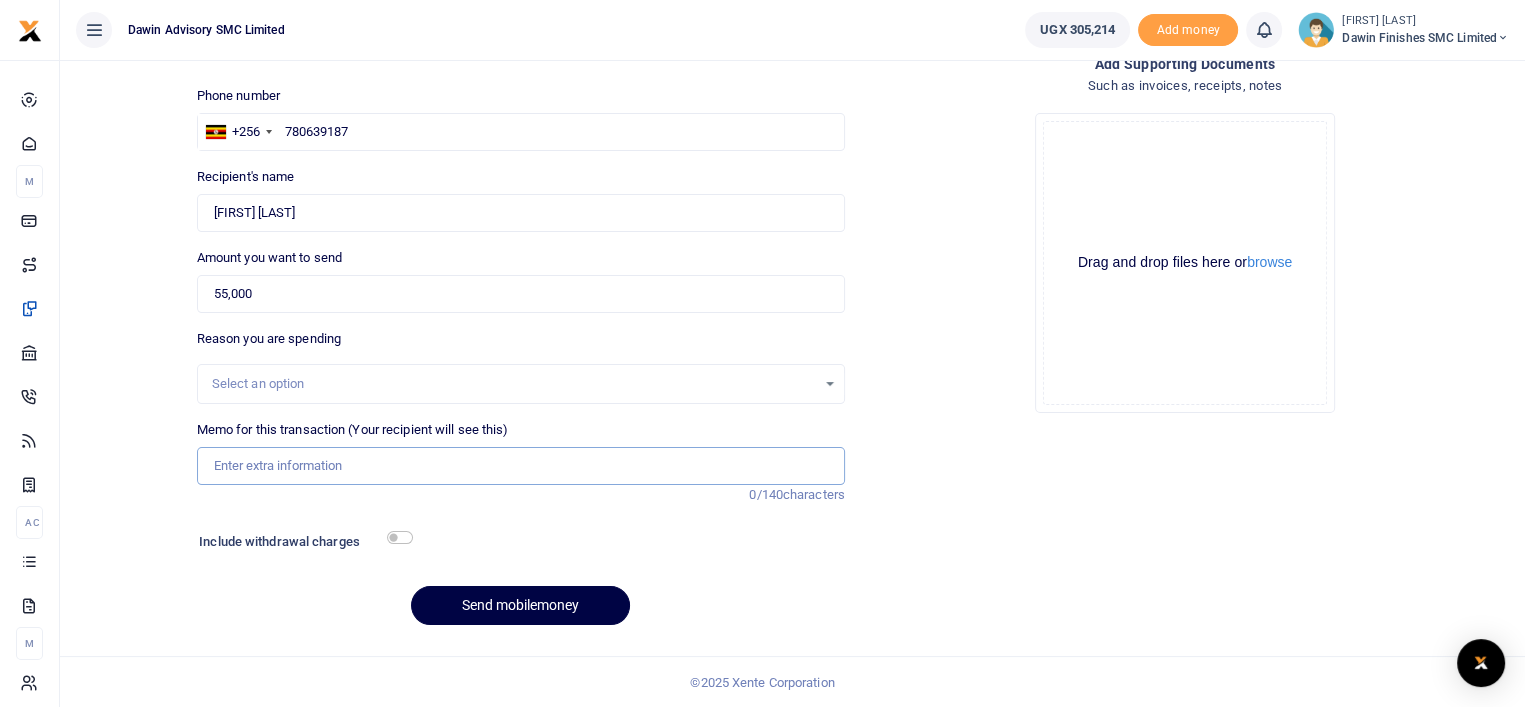 click on "Memo for this transaction (Your recipient will see this)" at bounding box center [521, 466] 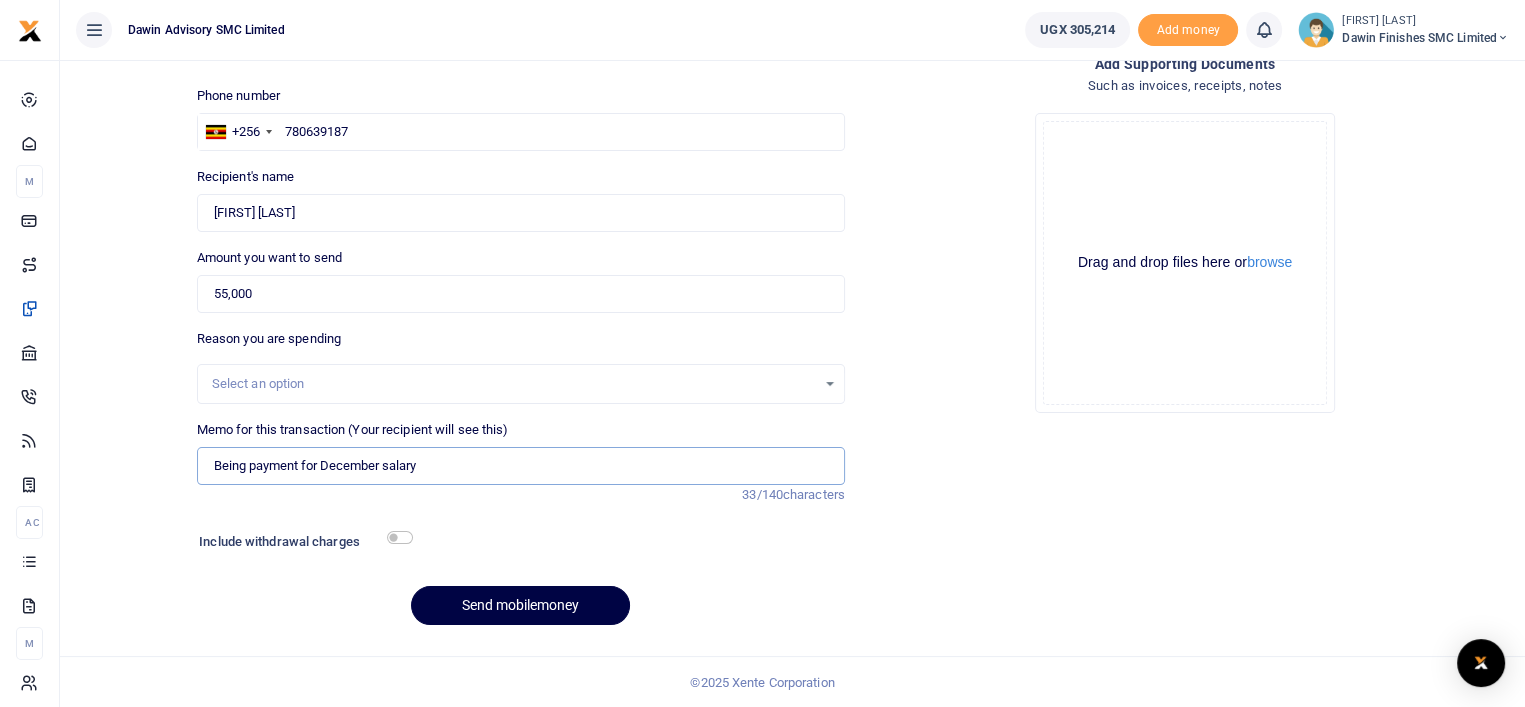 click on "Being payment for December salary" at bounding box center (521, 466) 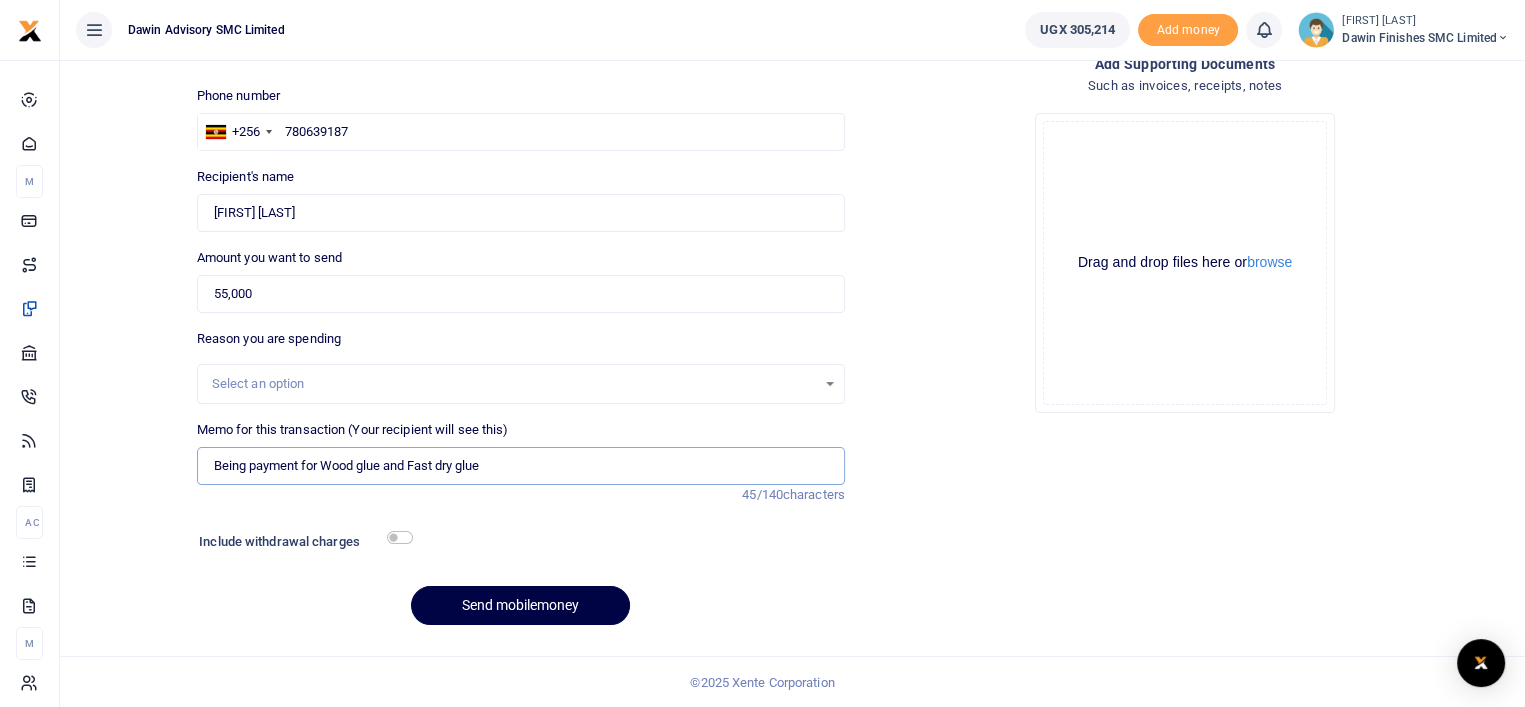 type on "Being payment for Wood glue and Fast dry glue" 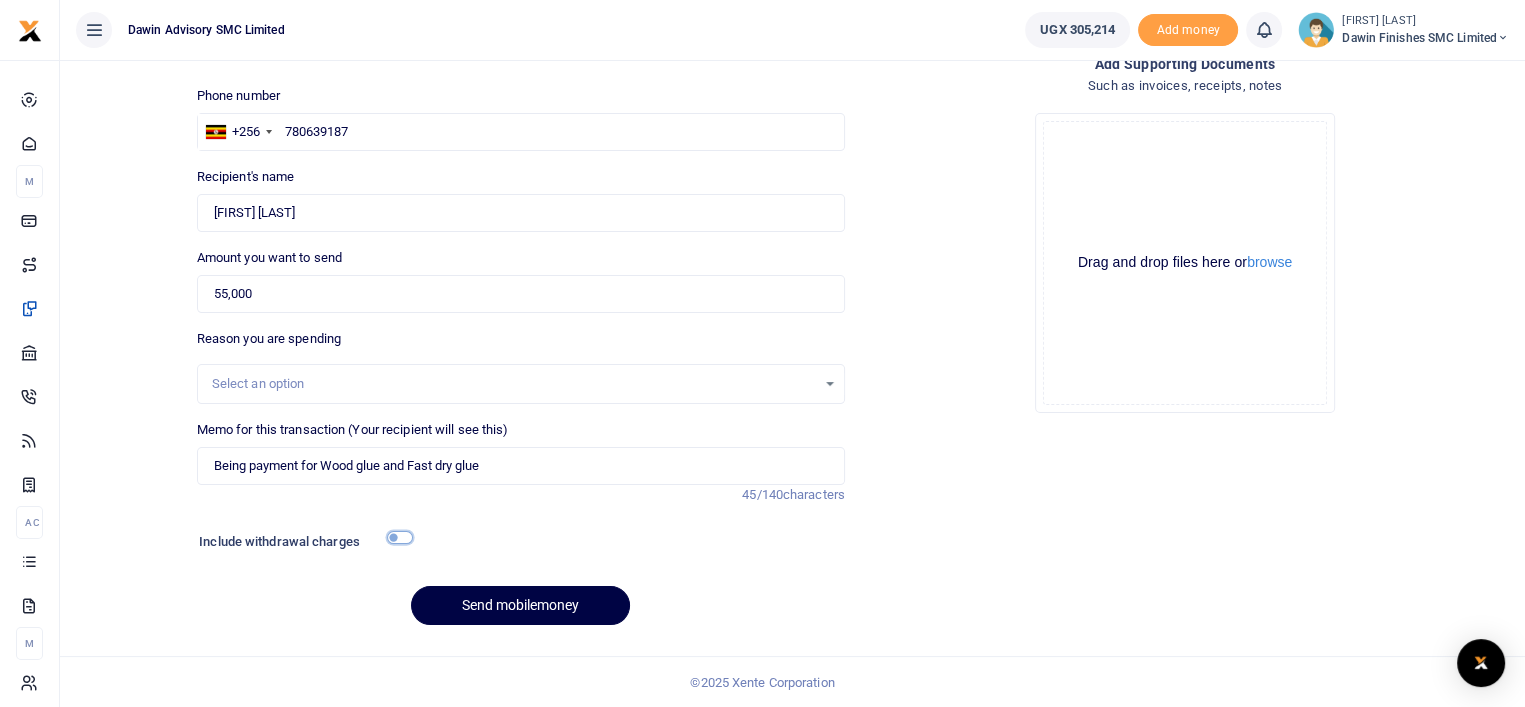 click at bounding box center [400, 537] 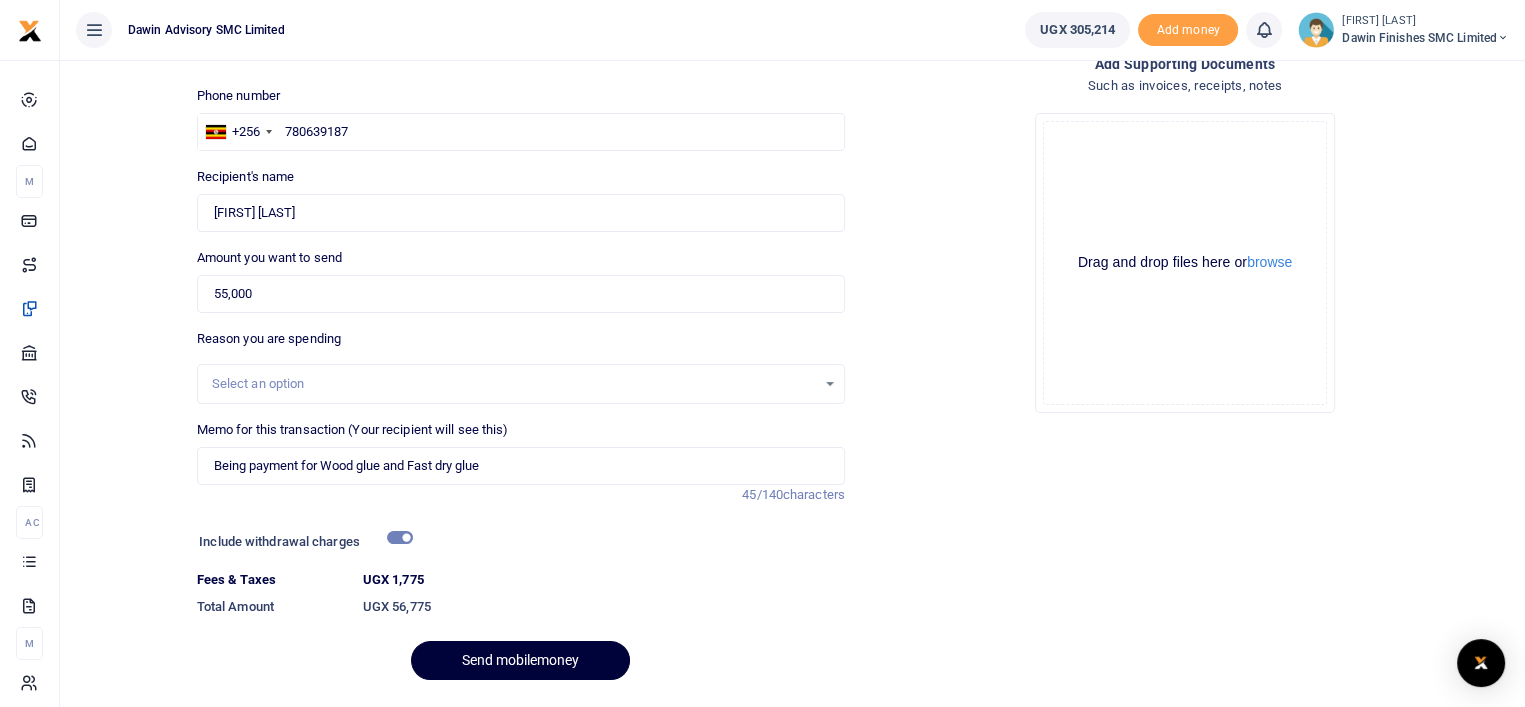 click on "Send mobilemoney" at bounding box center [520, 660] 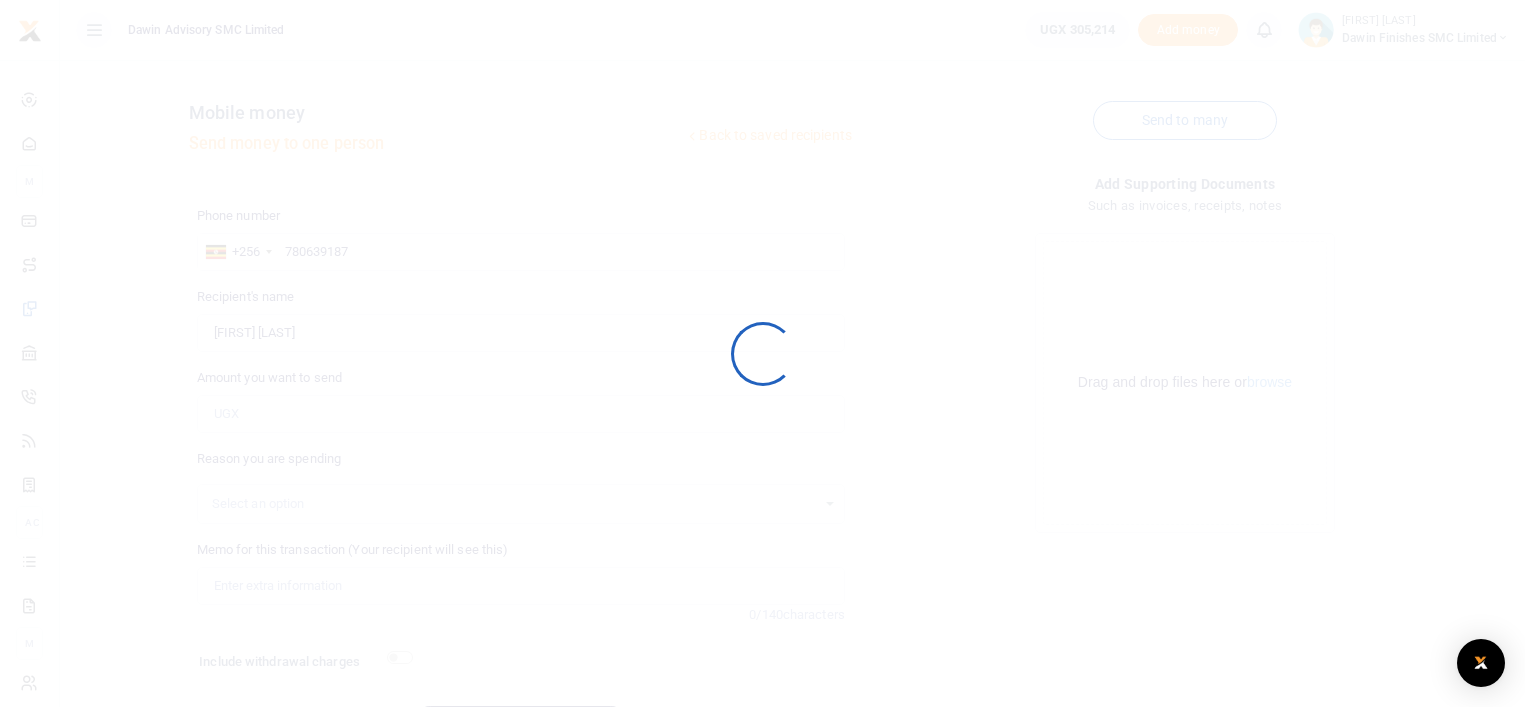 scroll, scrollTop: 120, scrollLeft: 0, axis: vertical 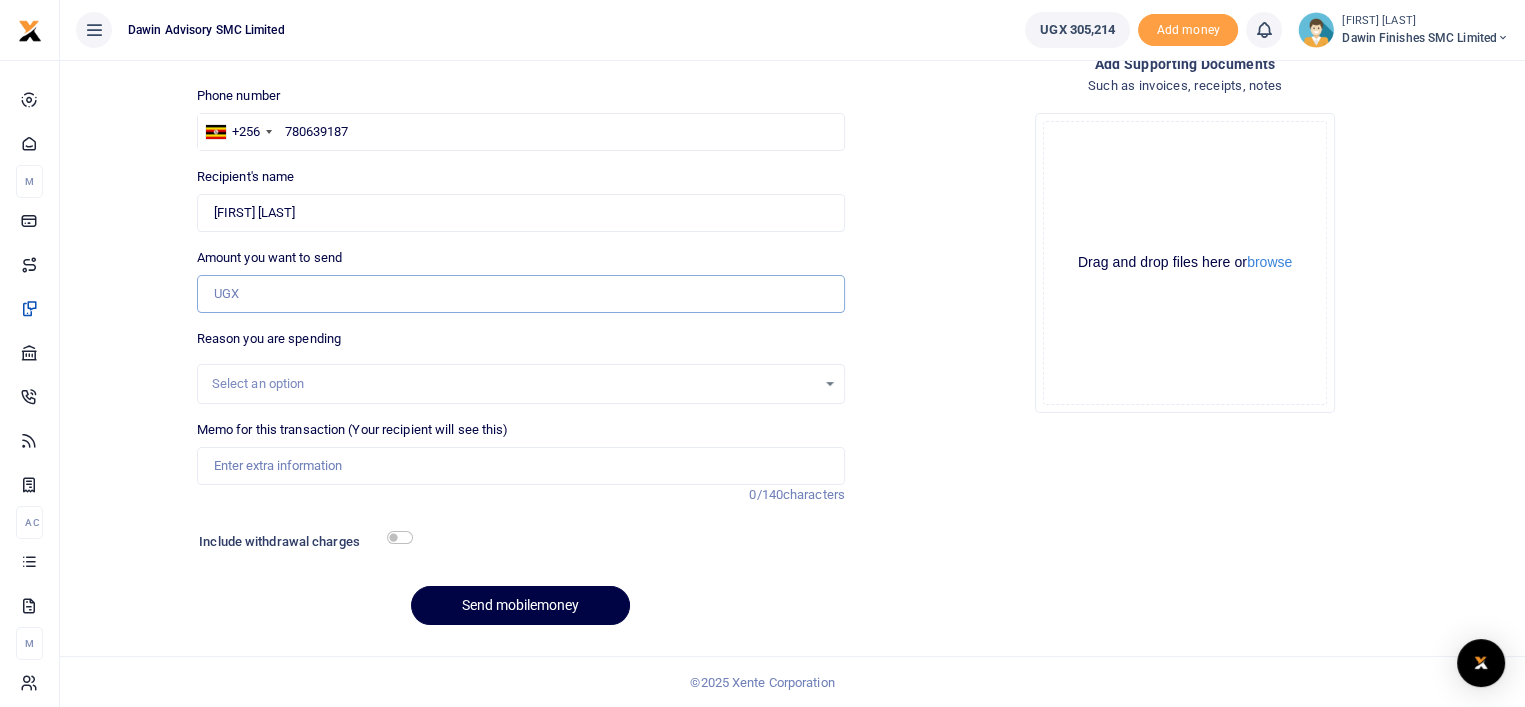 click on "Amount you want to send" at bounding box center [521, 294] 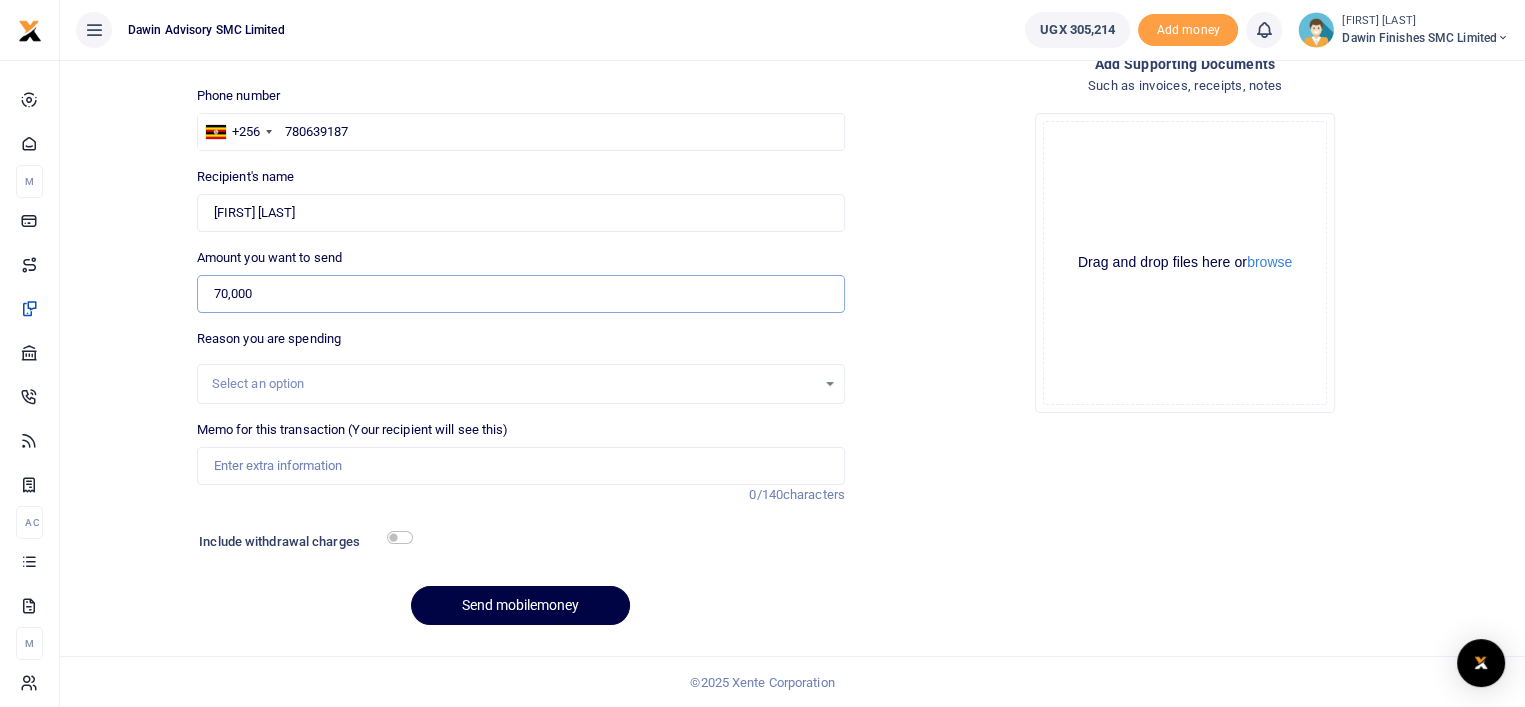 type on "70,000" 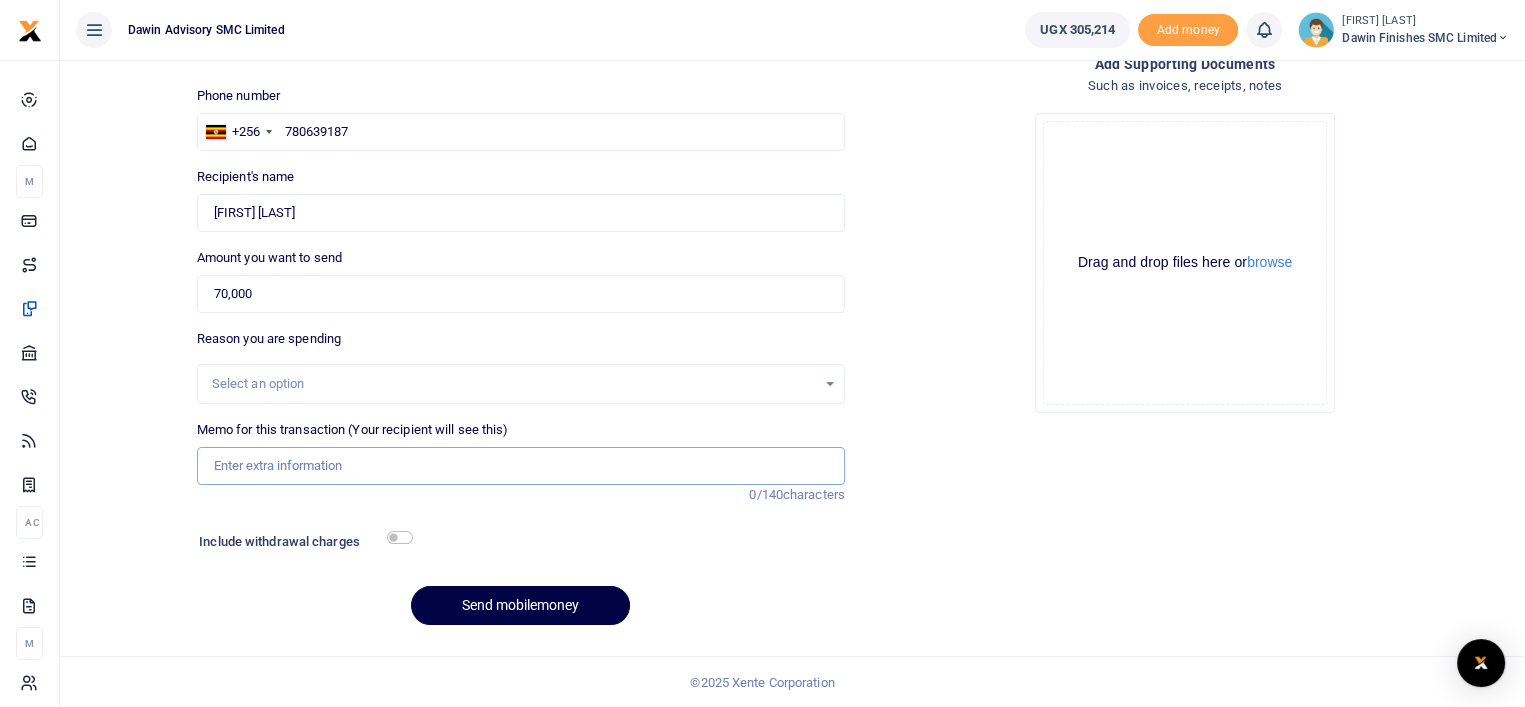 click on "Memo for this transaction (Your recipient will see this)" at bounding box center [521, 466] 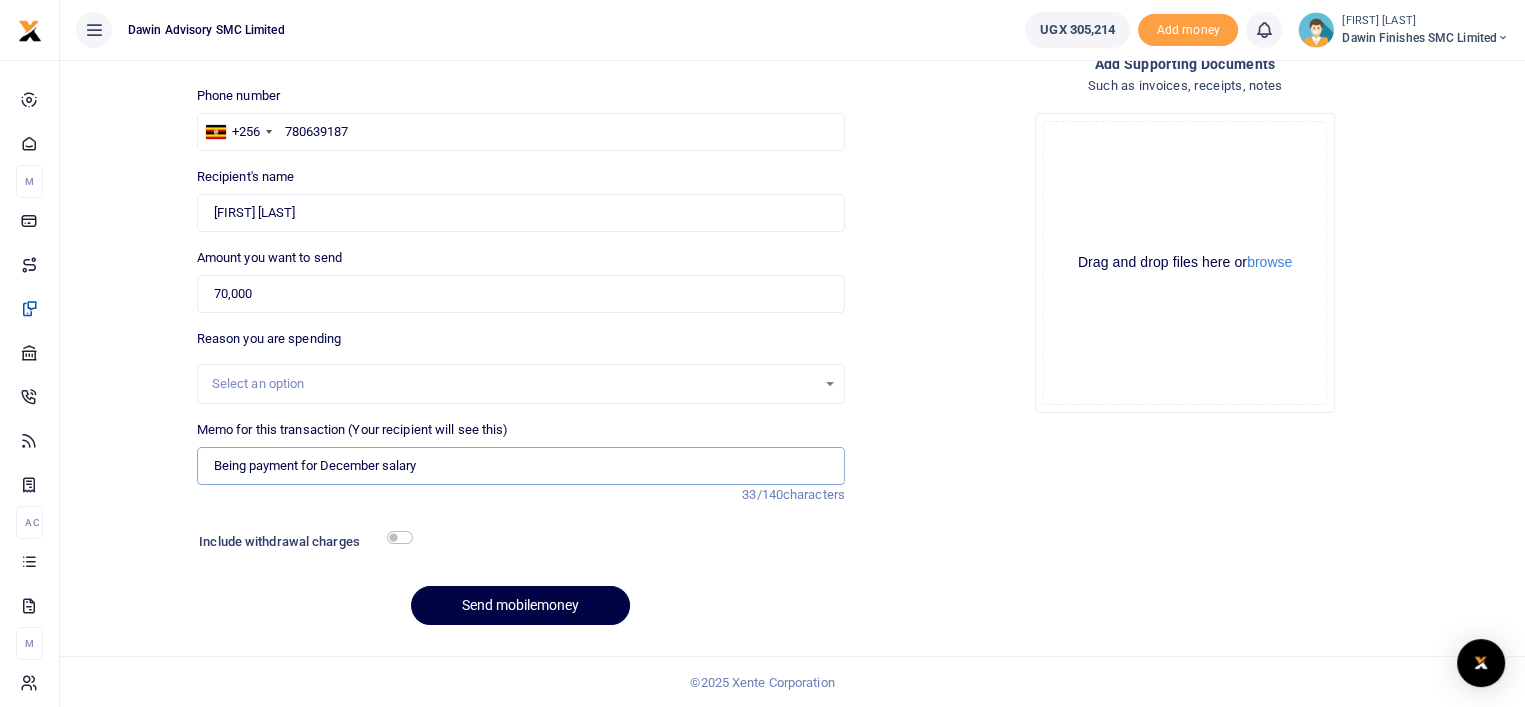 click on "Being payment for December salary" at bounding box center (521, 466) 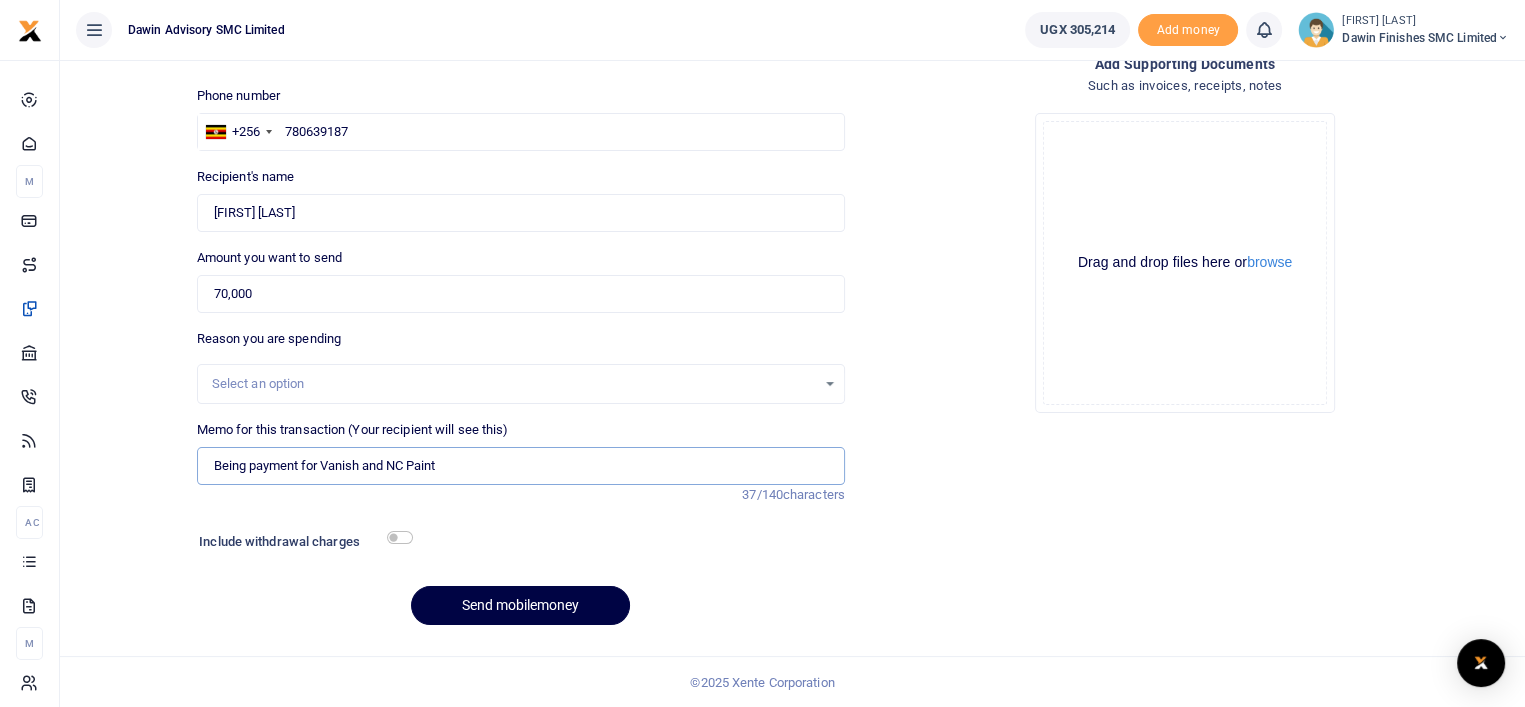 type on "Being payment for Vanish and NC Paint" 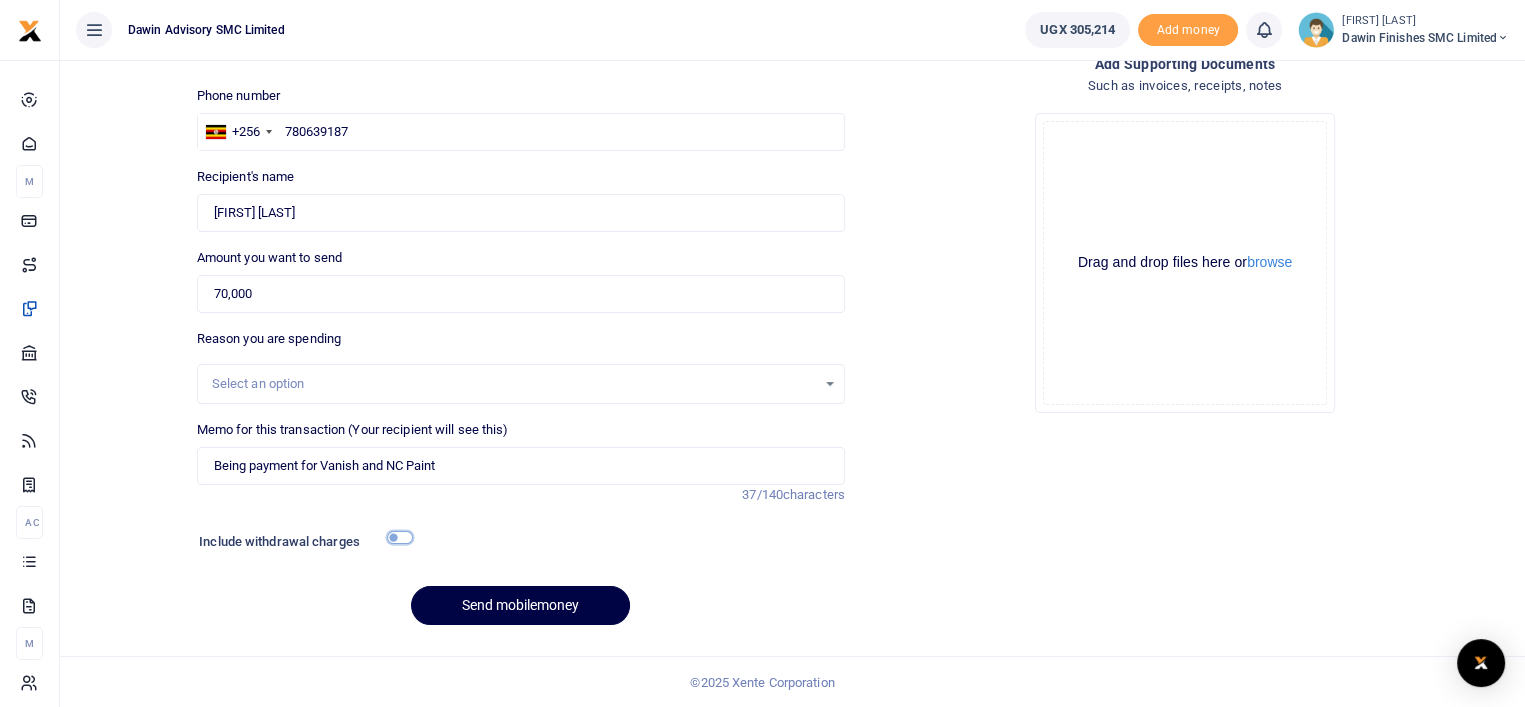 click at bounding box center (400, 537) 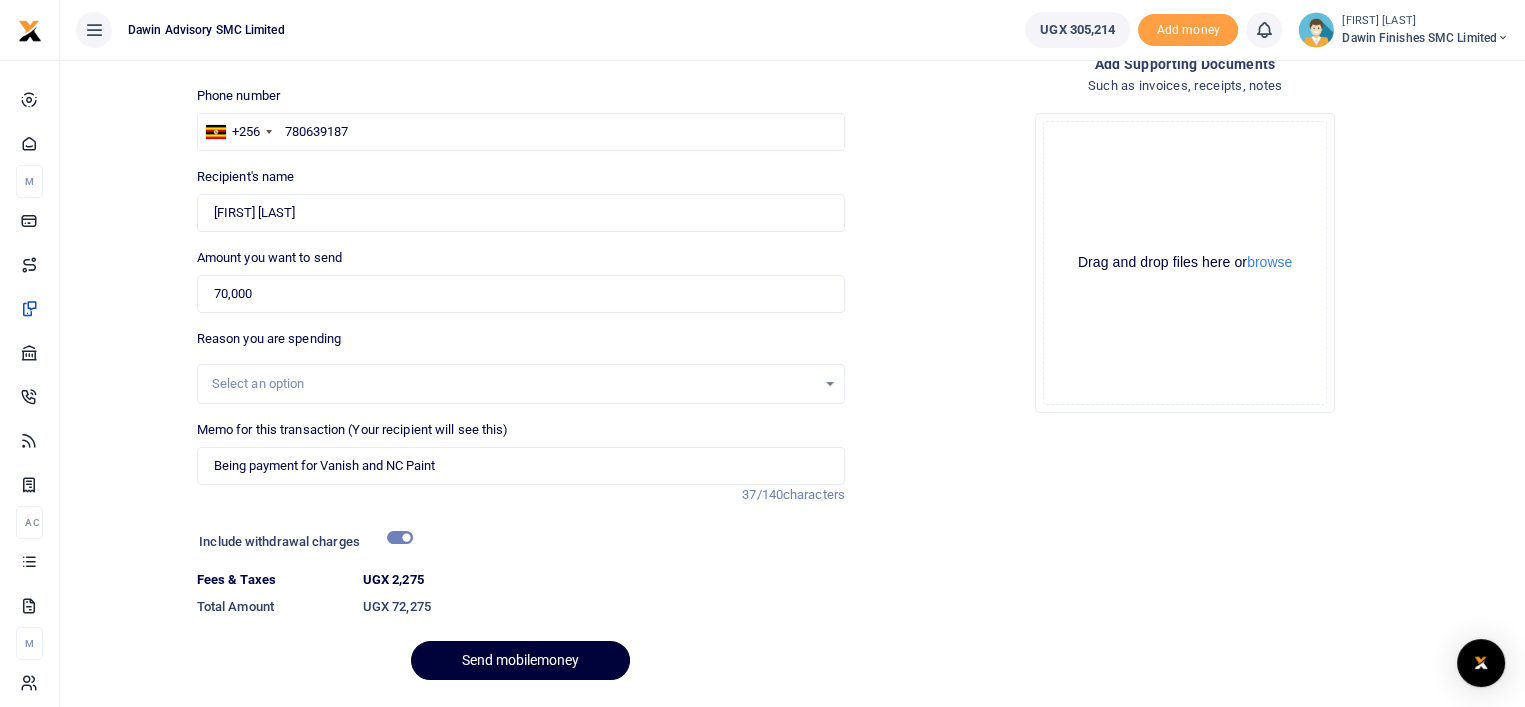 click on "Send mobilemoney" at bounding box center (520, 660) 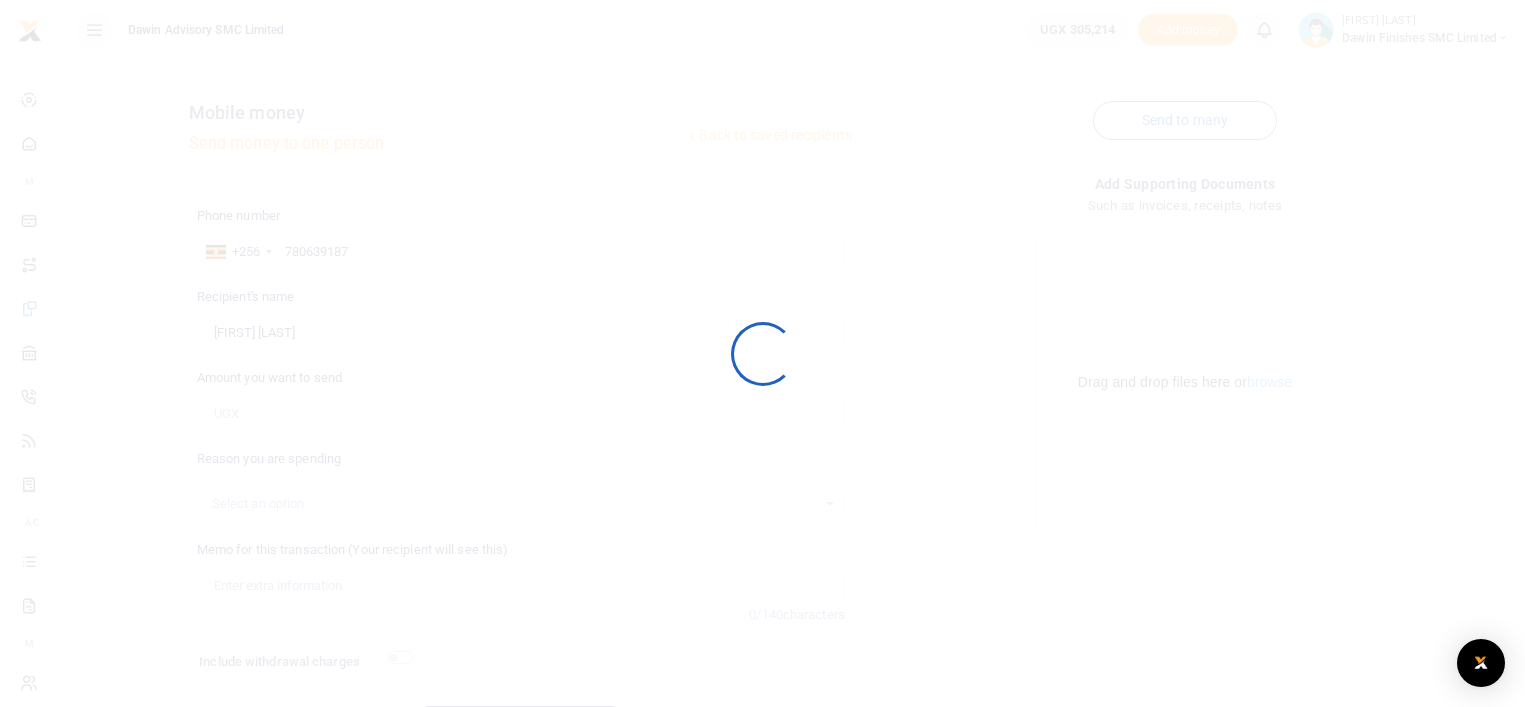 scroll, scrollTop: 120, scrollLeft: 0, axis: vertical 